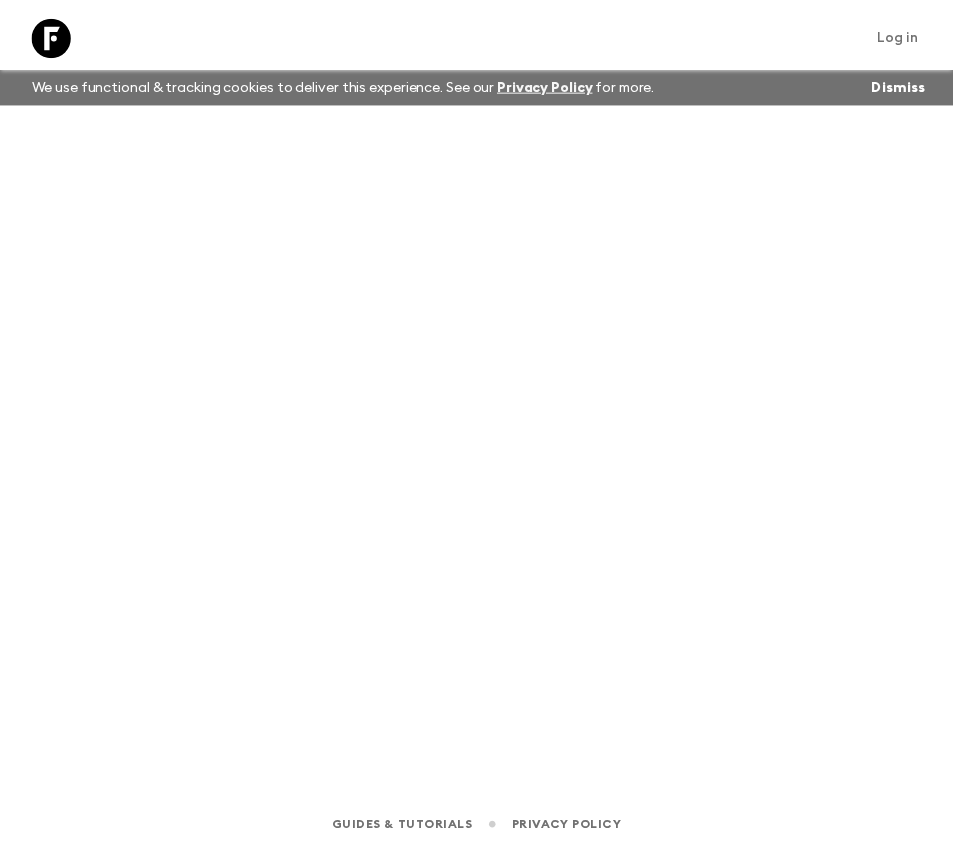 scroll, scrollTop: 0, scrollLeft: 0, axis: both 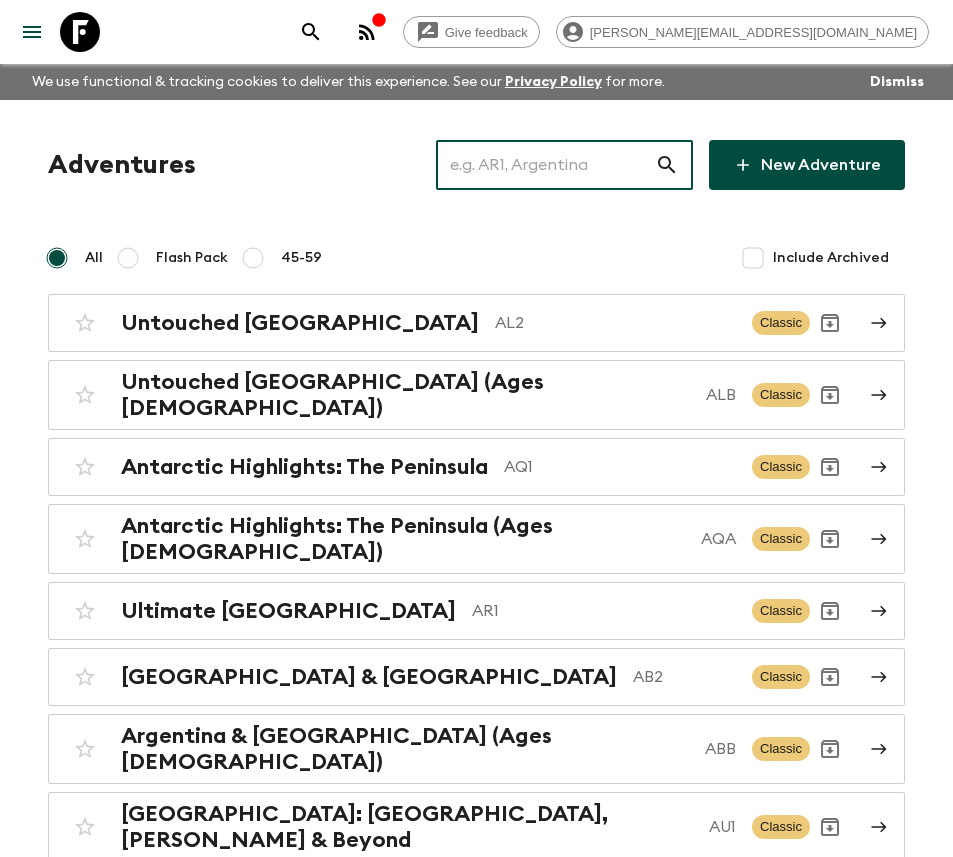click at bounding box center (545, 165) 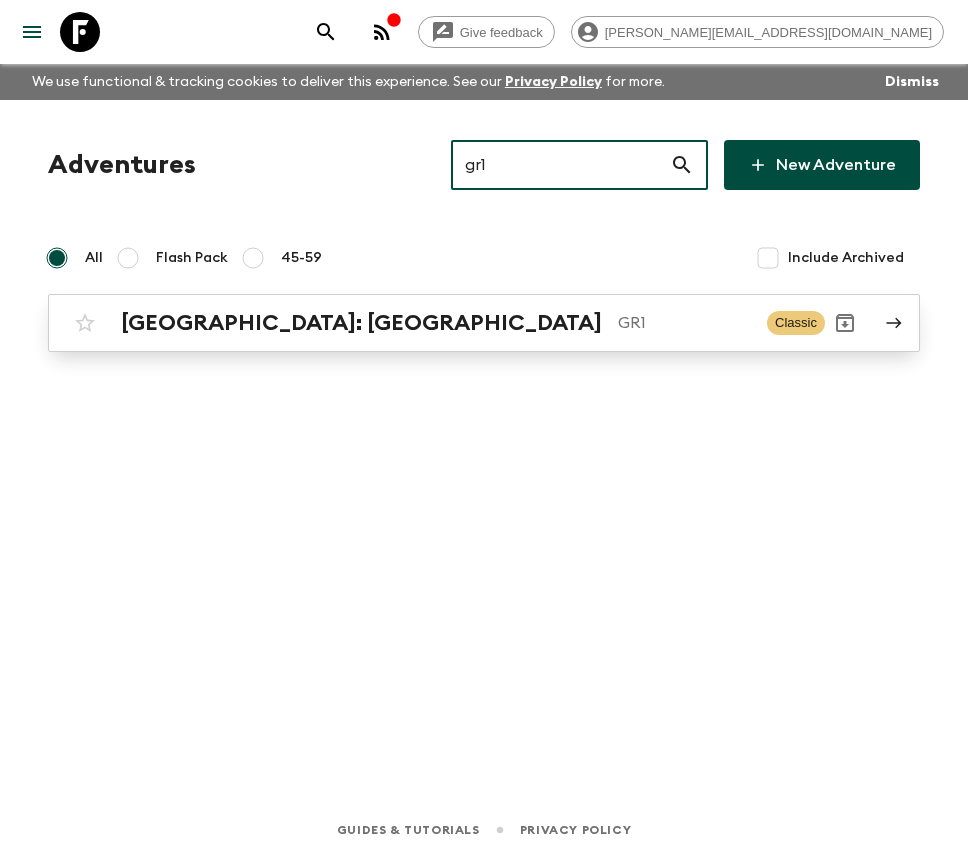 type on "gr1" 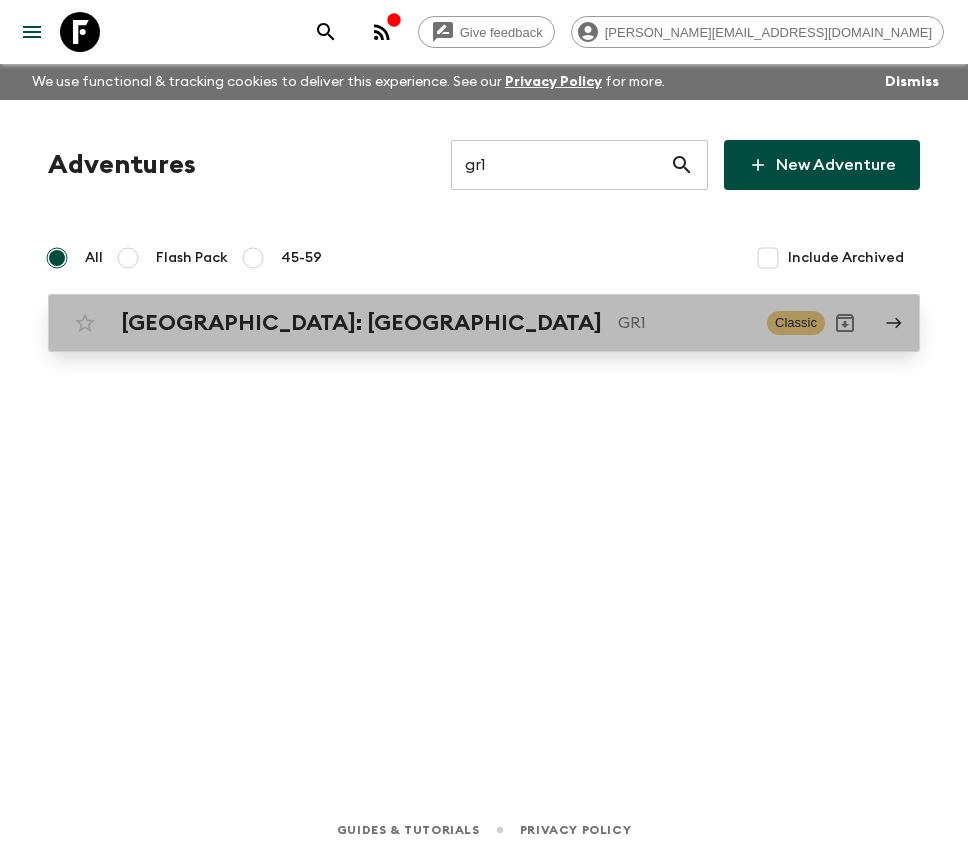 click on "[GEOGRAPHIC_DATA]: [GEOGRAPHIC_DATA] GR1" at bounding box center [436, 323] 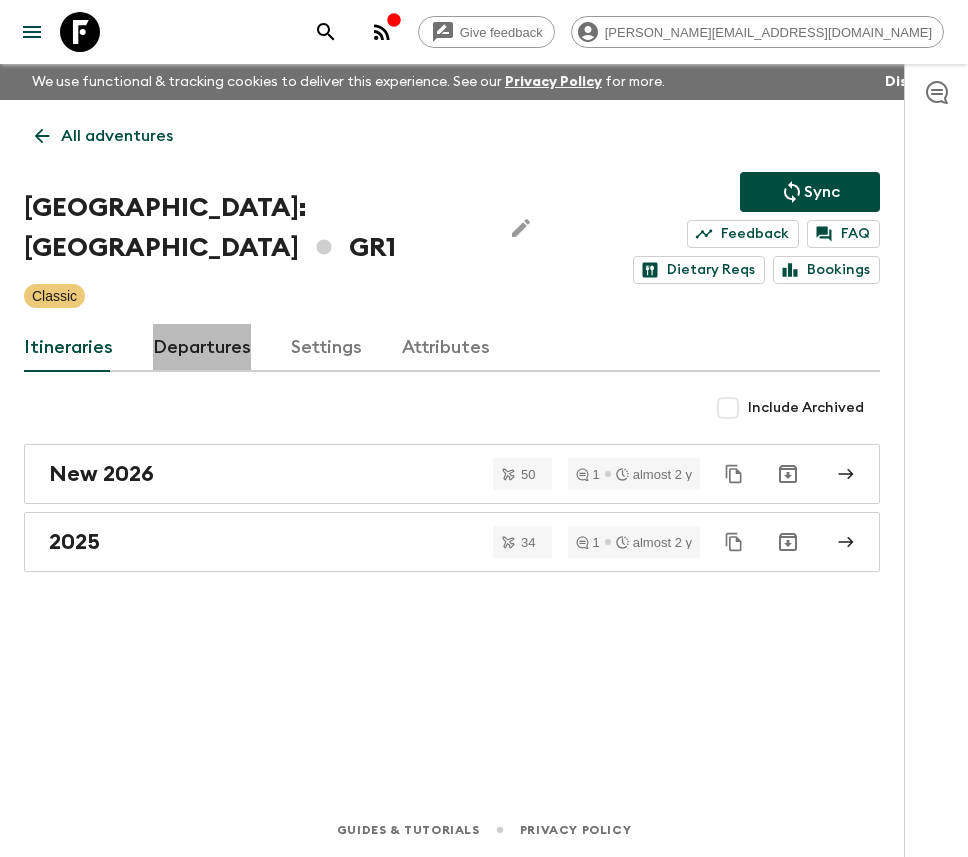 click on "Departures" at bounding box center (202, 348) 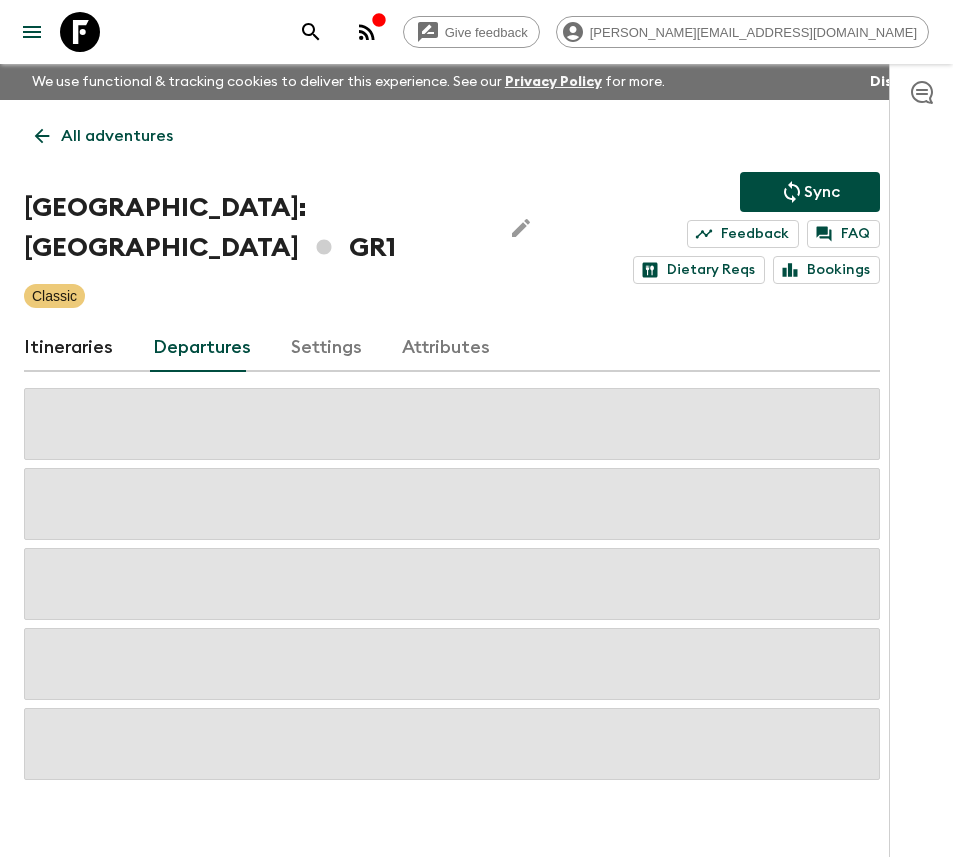 scroll, scrollTop: 33, scrollLeft: 0, axis: vertical 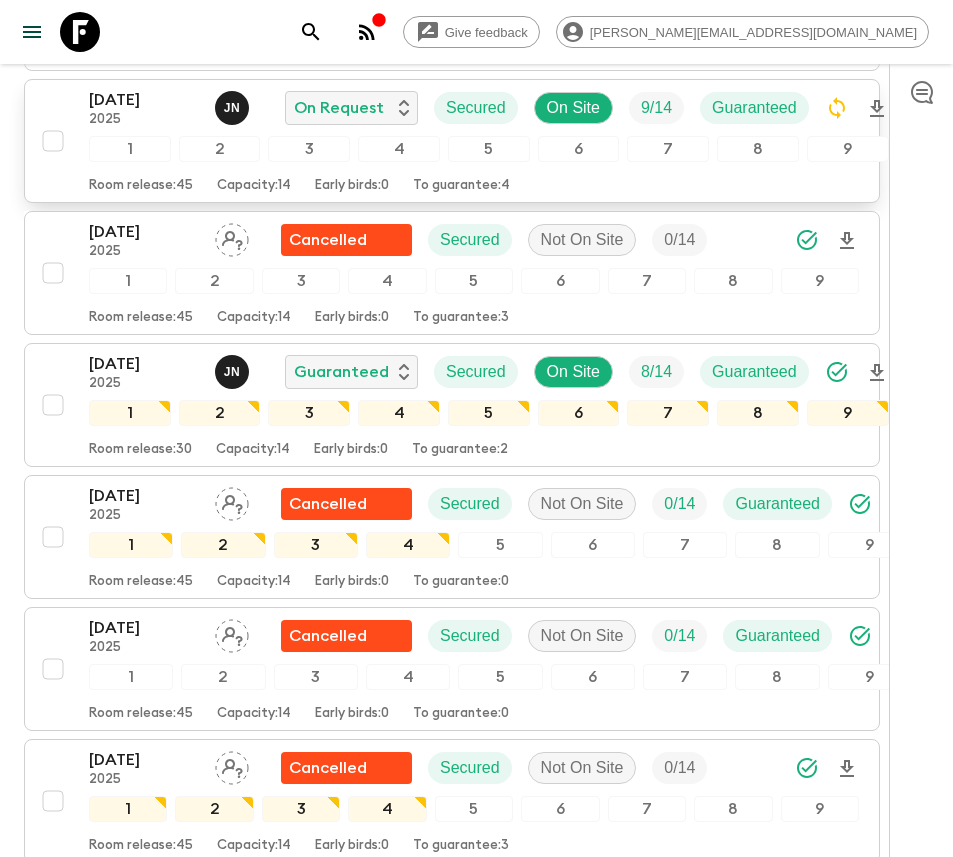 click on "[DATE] 2025 J N On Request Secured On Site 9 / 14 Guaranteed 1 2 3 4 5 6 7 8 9 Room release:  45 Capacity:  14 Early birds:  0 To guarantee:  4" at bounding box center [446, 141] 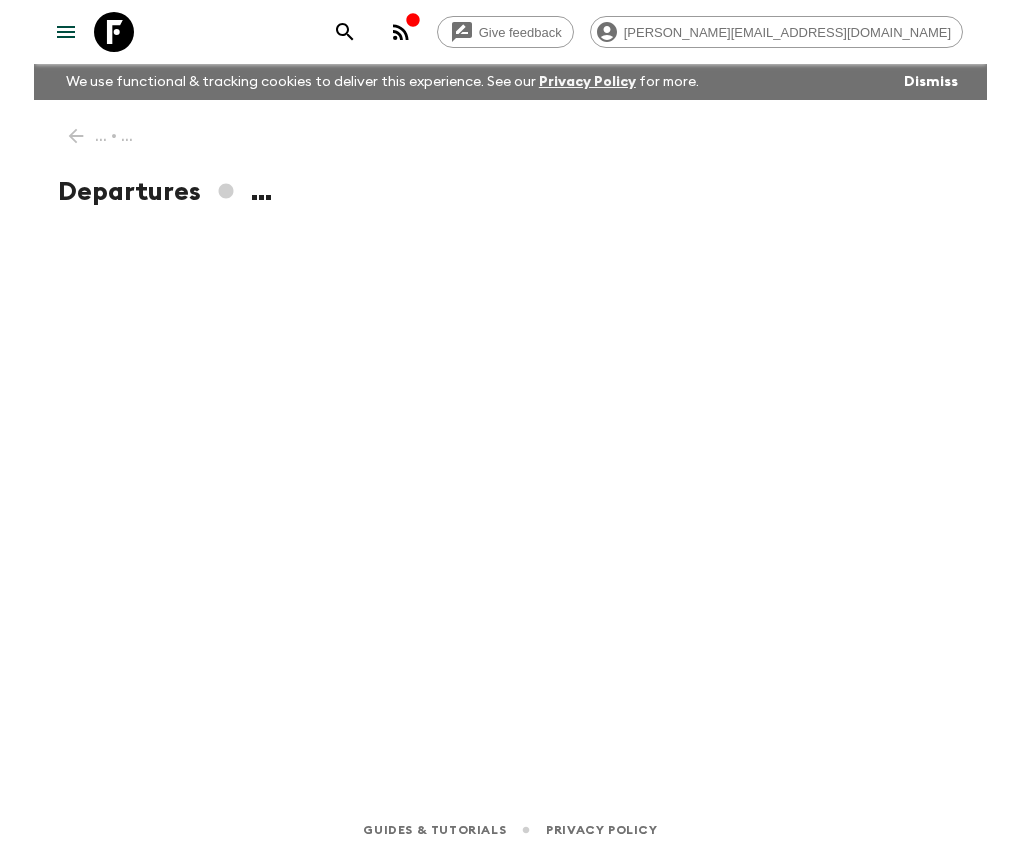 scroll, scrollTop: 0, scrollLeft: 0, axis: both 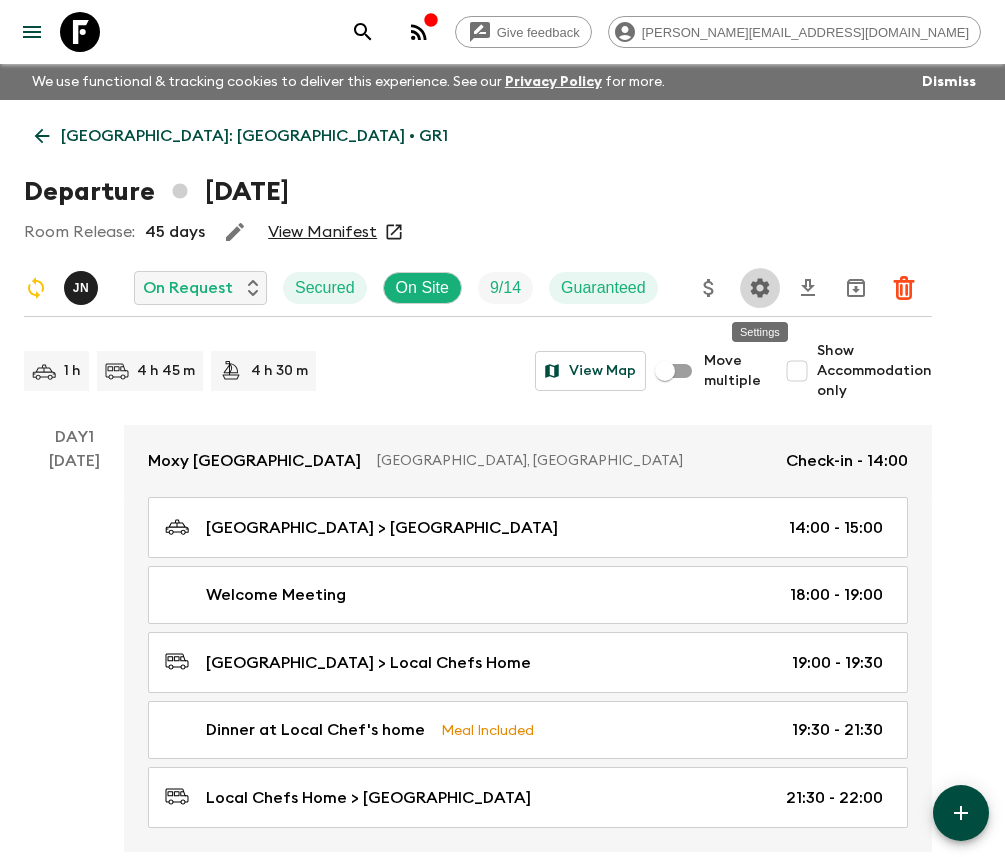 click 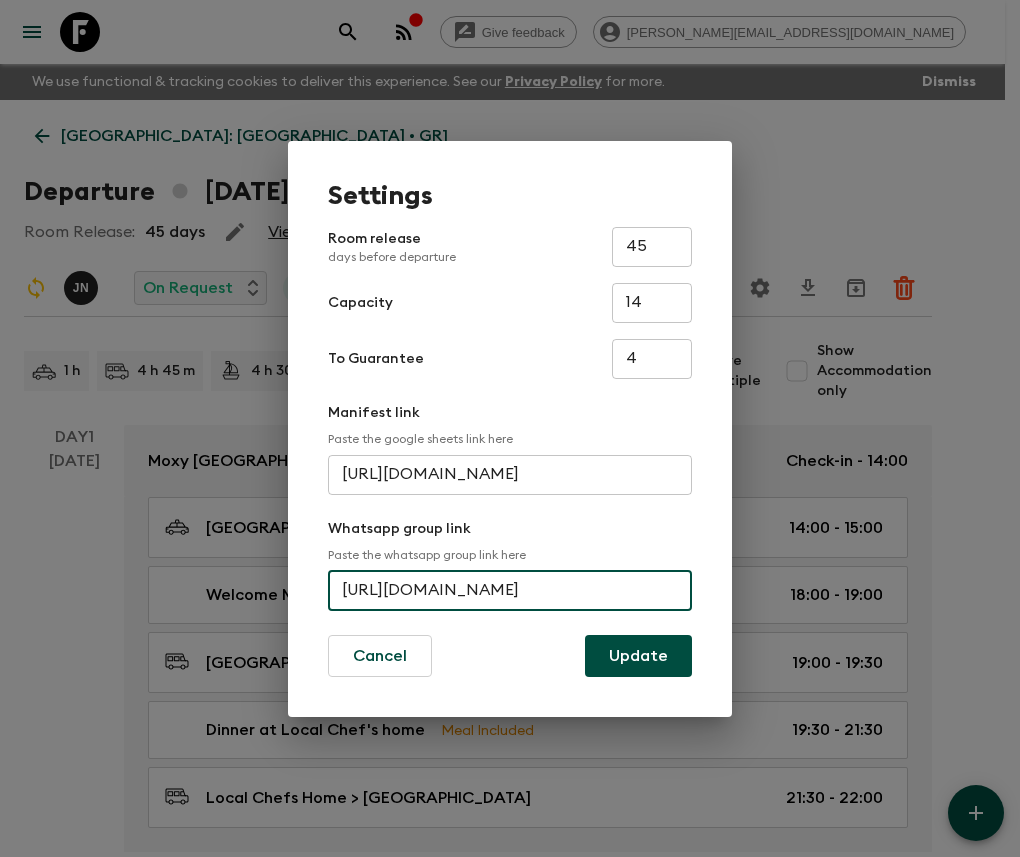 click on "[URL][DOMAIN_NAME]" at bounding box center [510, 591] 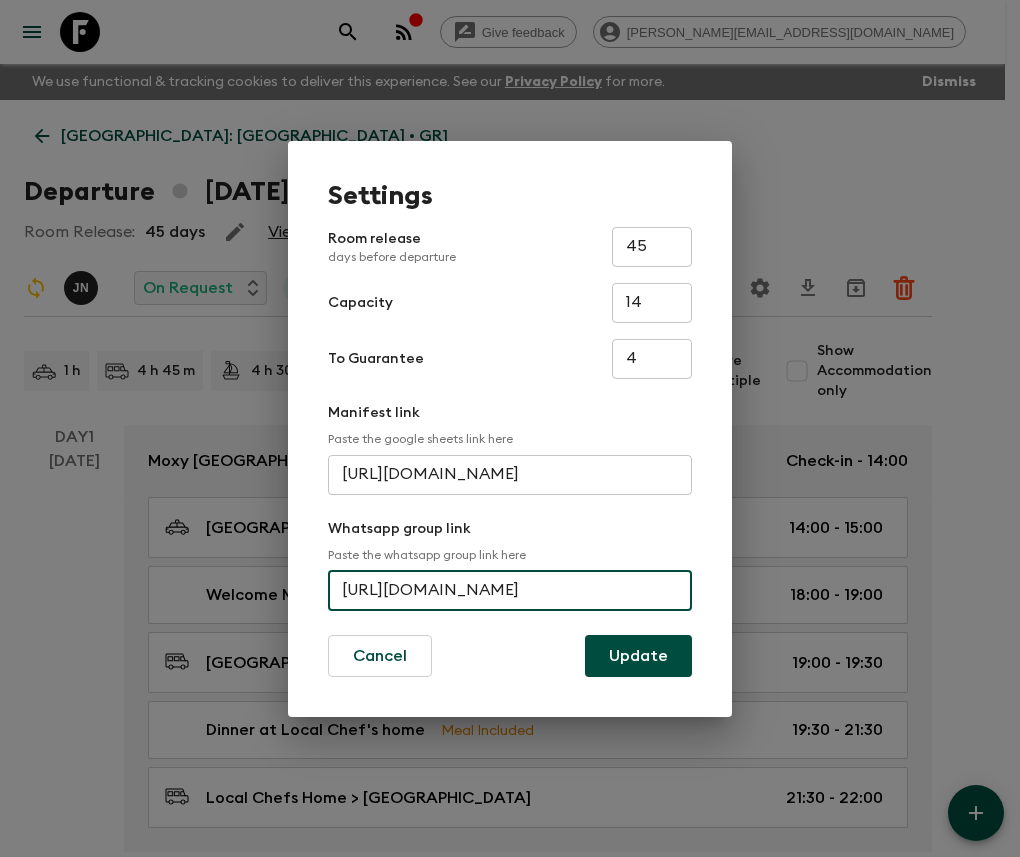 scroll, scrollTop: 0, scrollLeft: 42, axis: horizontal 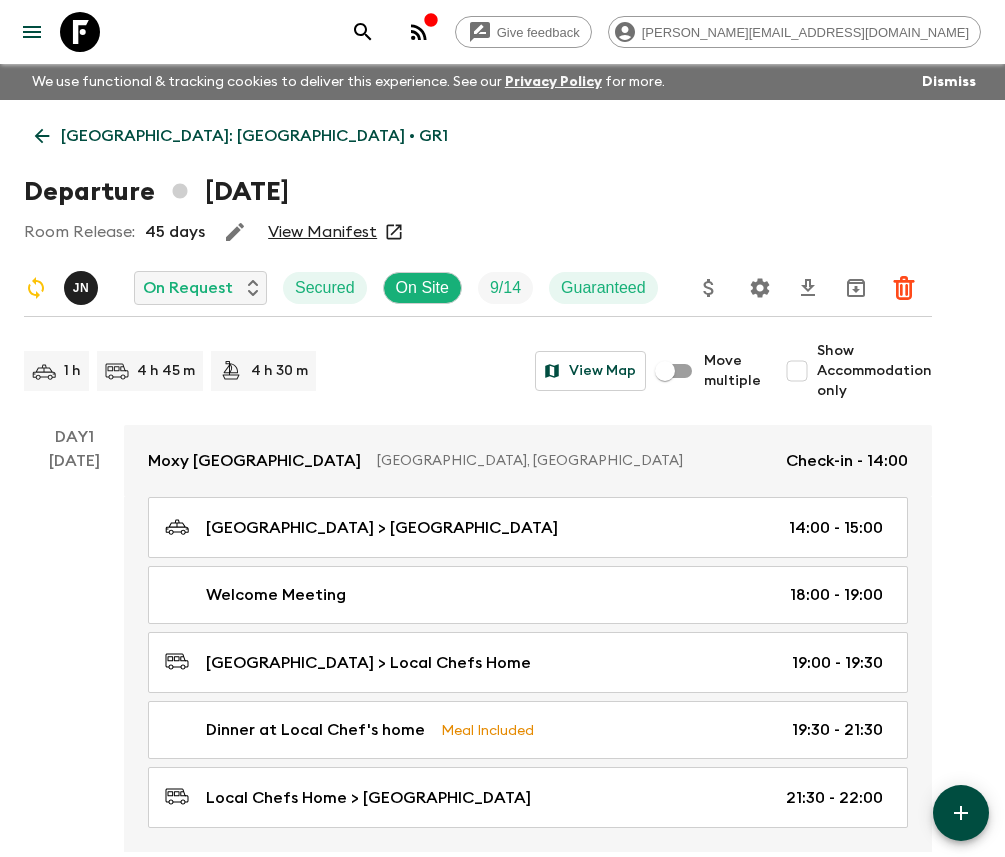 click 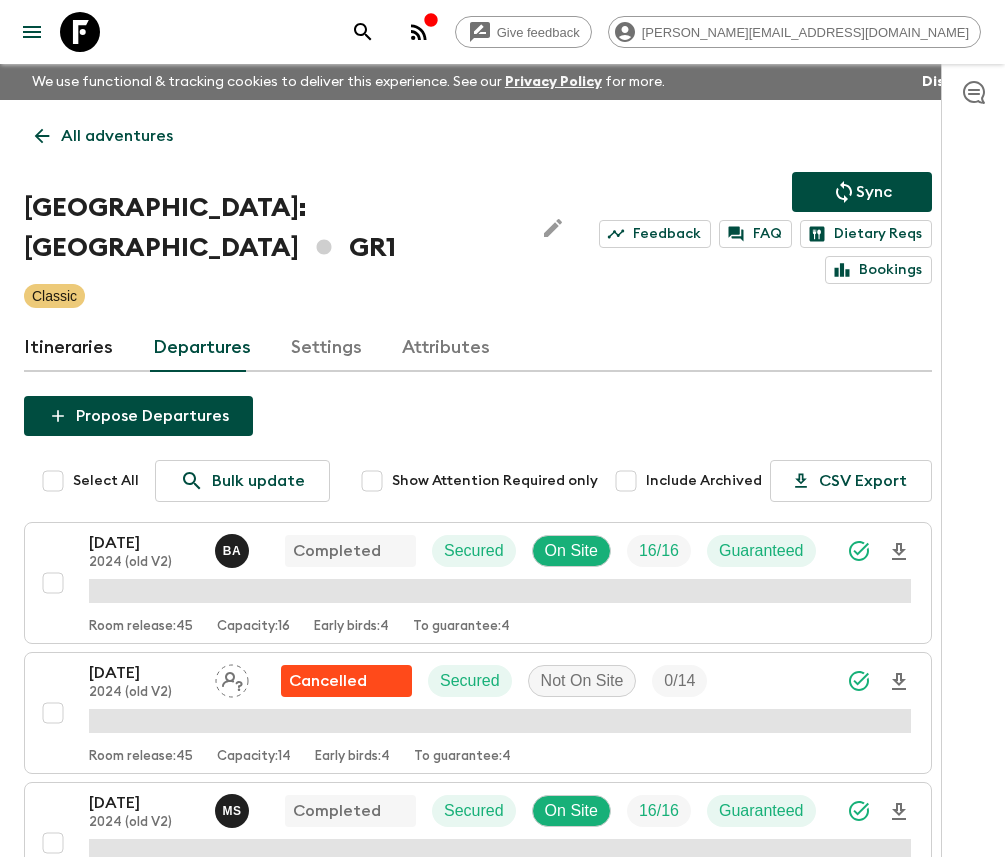 click on "All adventures [GEOGRAPHIC_DATA]: [GEOGRAPHIC_DATA] & the Islands GR1 Sync Feedback FAQ Dietary Reqs Bookings Classic Itineraries Departures Settings Attributes Propose Departures Select All Bulk update Show Attention Required only Include Archived CSV Export [DATE] 2024 (old V2) B A Completed Secured On Site 16 / 16 Guaranteed Room release:  45 Capacity:  16 Early birds:  4 To guarantee:  4 [DATE] 2024 (old V2) Cancelled Secured Not On Site 0 / 14 Room release:  45 Capacity:  14 Early birds:  4 To guarantee:  4 [DATE] 2024 (old V2) M S Completed Secured On Site 16 / 16 Guaranteed Room release:  45 Capacity:  16 Early birds:  4 To guarantee:  4 [DATE] 2024 (old V2) Cancelled Secured Not On Site 0 / 14 Room release:  45 Capacity:  14 Early birds:  4 To guarantee:  4 [DATE] 2025 M S Completed Secured On Site 4 / 14 Guaranteed Room release:  45 Capacity:  14 Early birds:  0 To guarantee:  4 [DATE] 2025 B A Completed Secured On Site 12 / 14 Guaranteed Room release:  45 Capacity:  14 Early birds:  0 4 2025" at bounding box center [478, 6063] 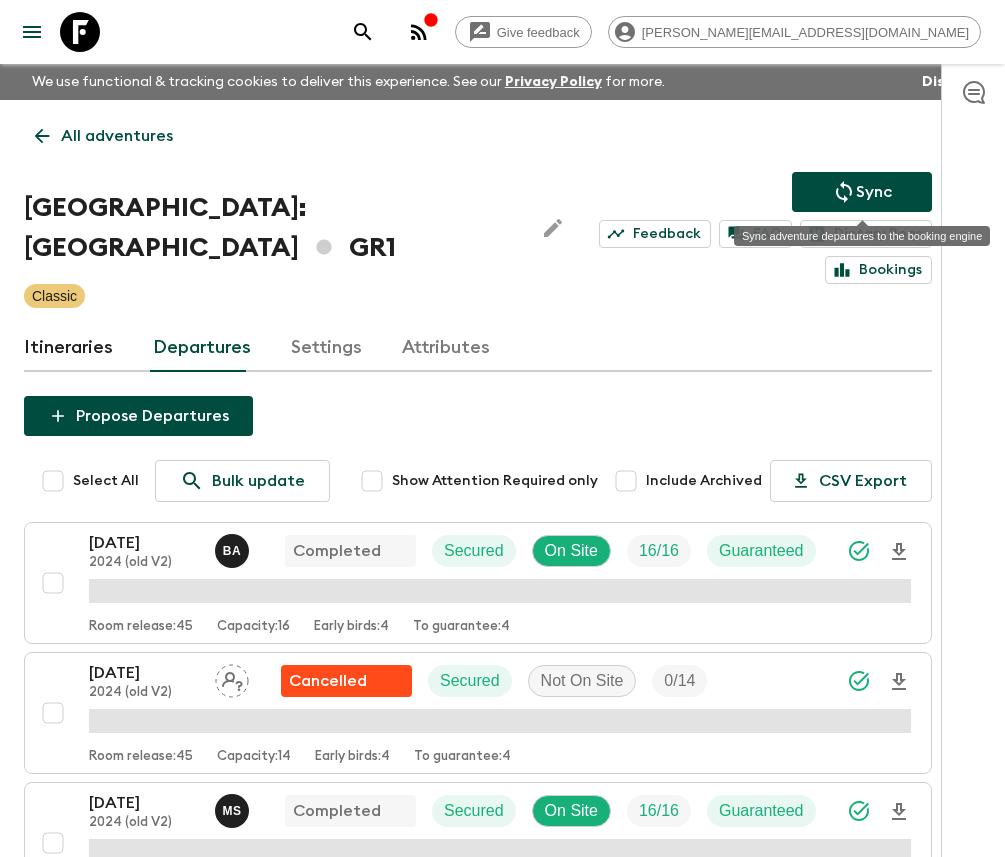 click on "Sync" at bounding box center (862, 192) 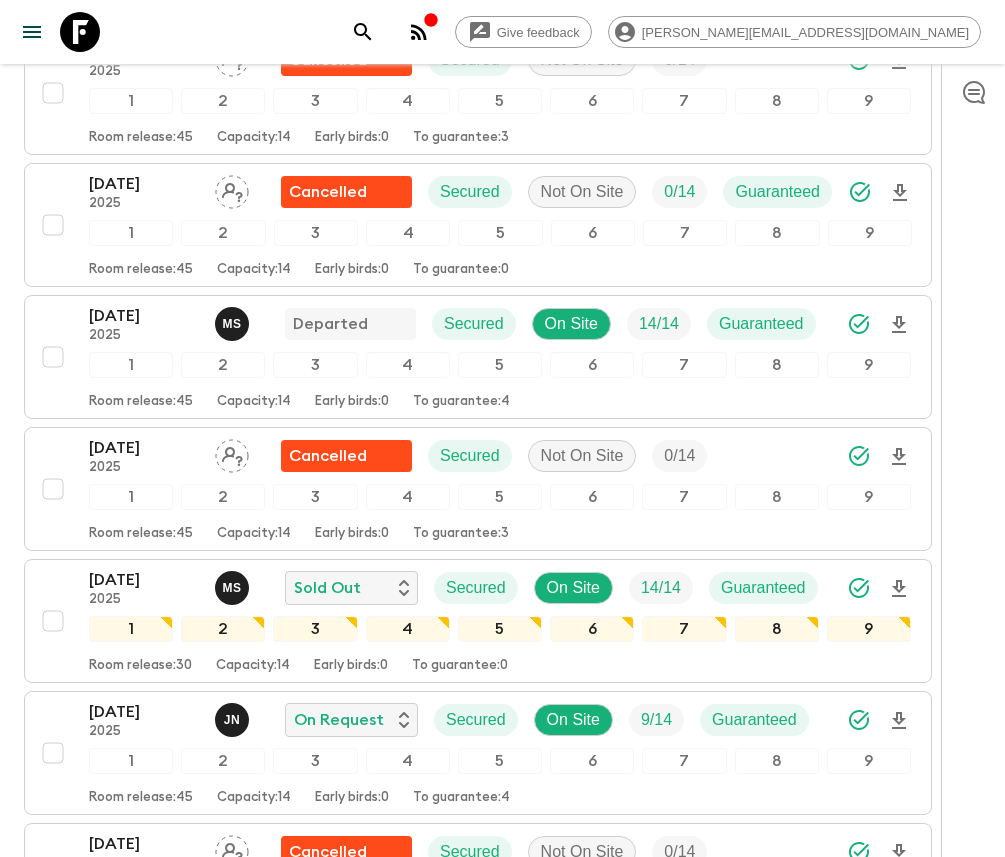 scroll, scrollTop: 2459, scrollLeft: 0, axis: vertical 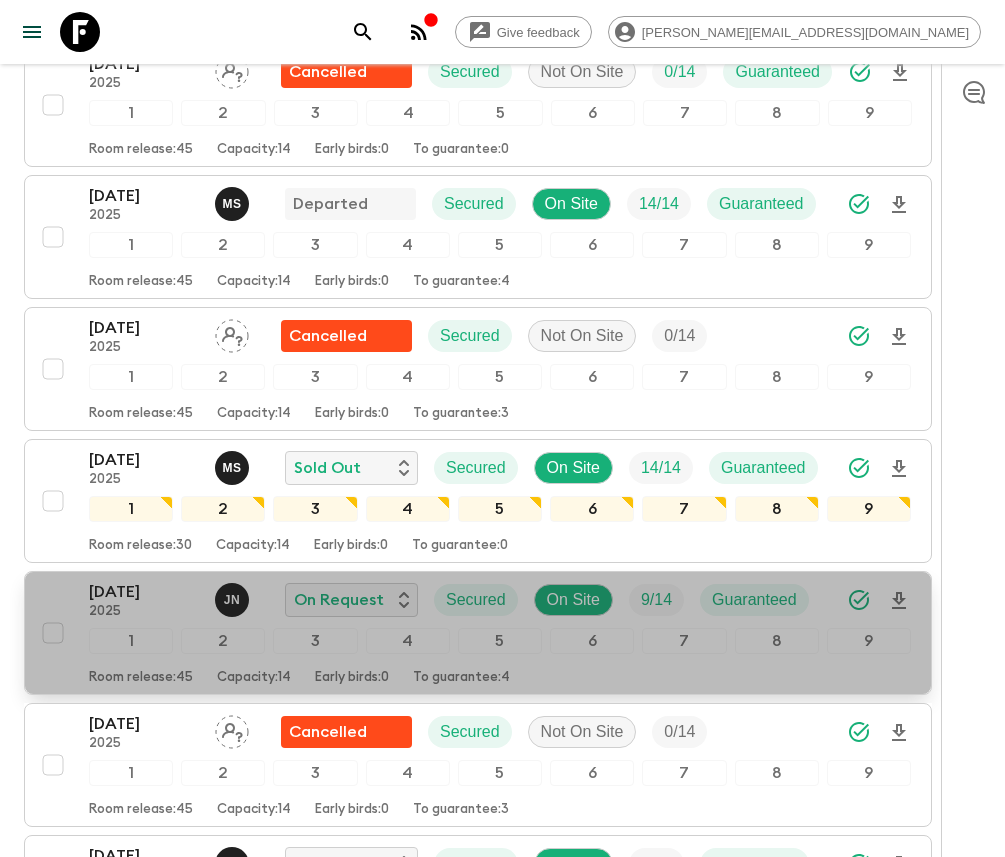 click on "[DATE] 2025 J N On Request Secured On Site 9 / 14 Guaranteed 1 2 3 4 5 6 7 8 9 Room release:  45 Capacity:  14 Early birds:  0 To guarantee:  4" at bounding box center (472, 633) 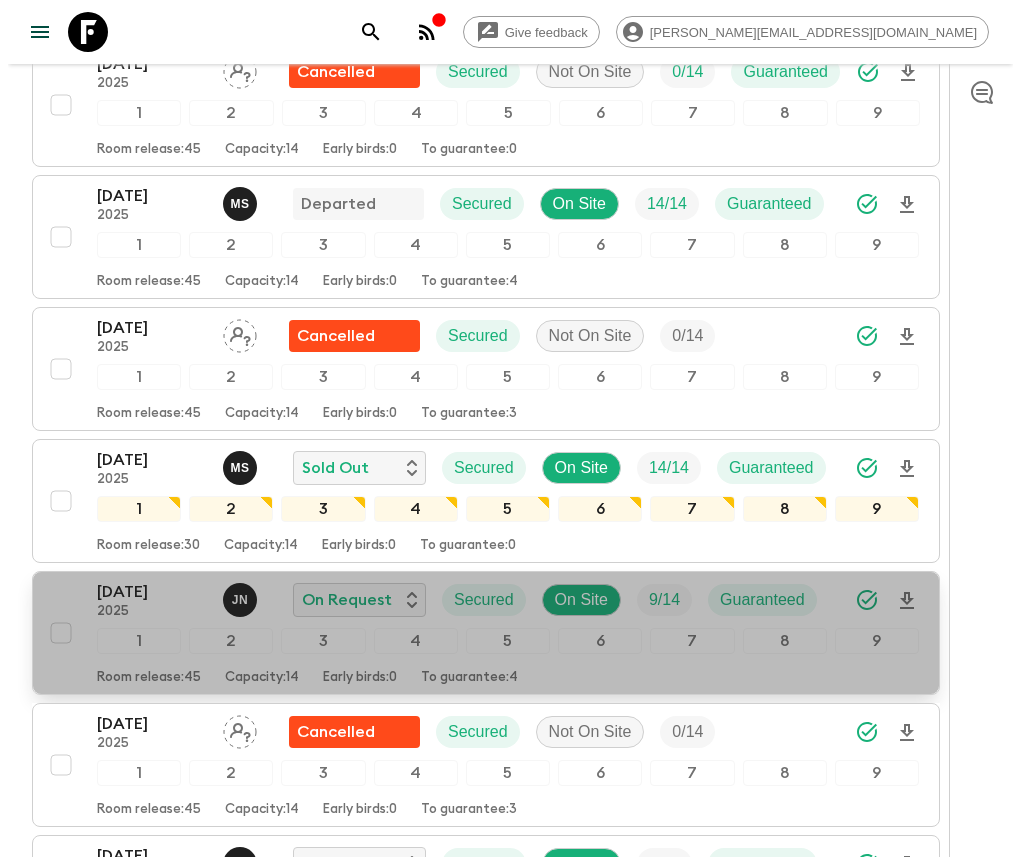 scroll, scrollTop: 0, scrollLeft: 0, axis: both 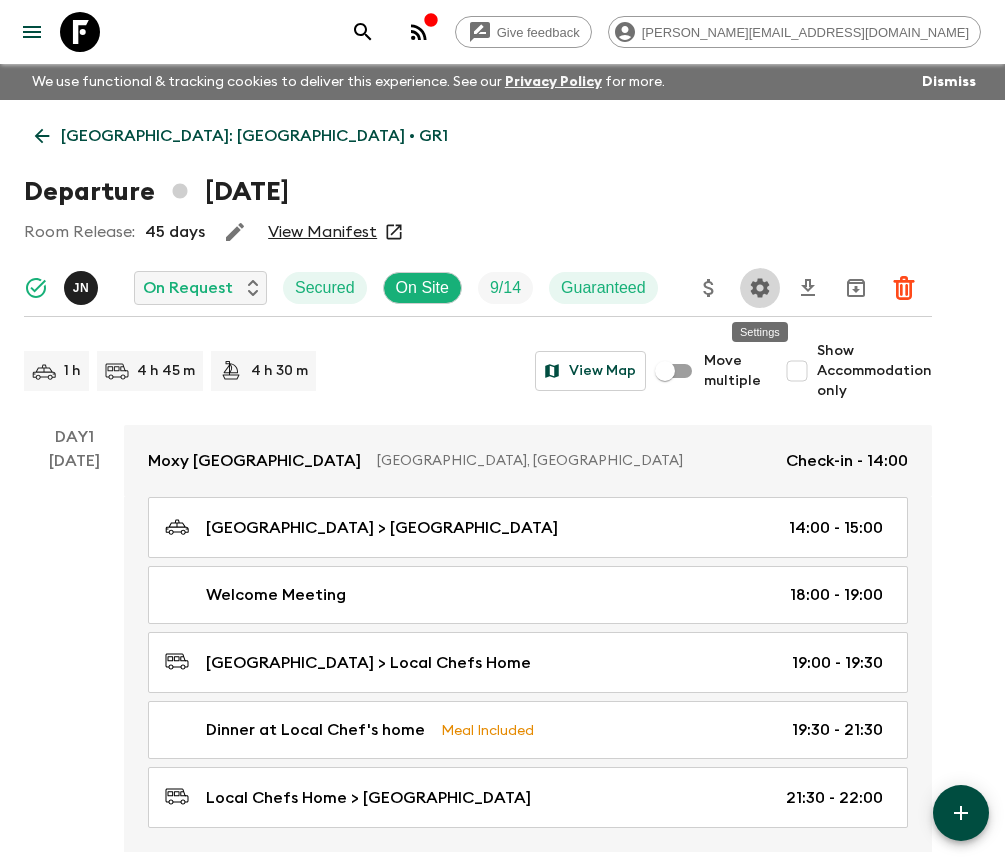 click 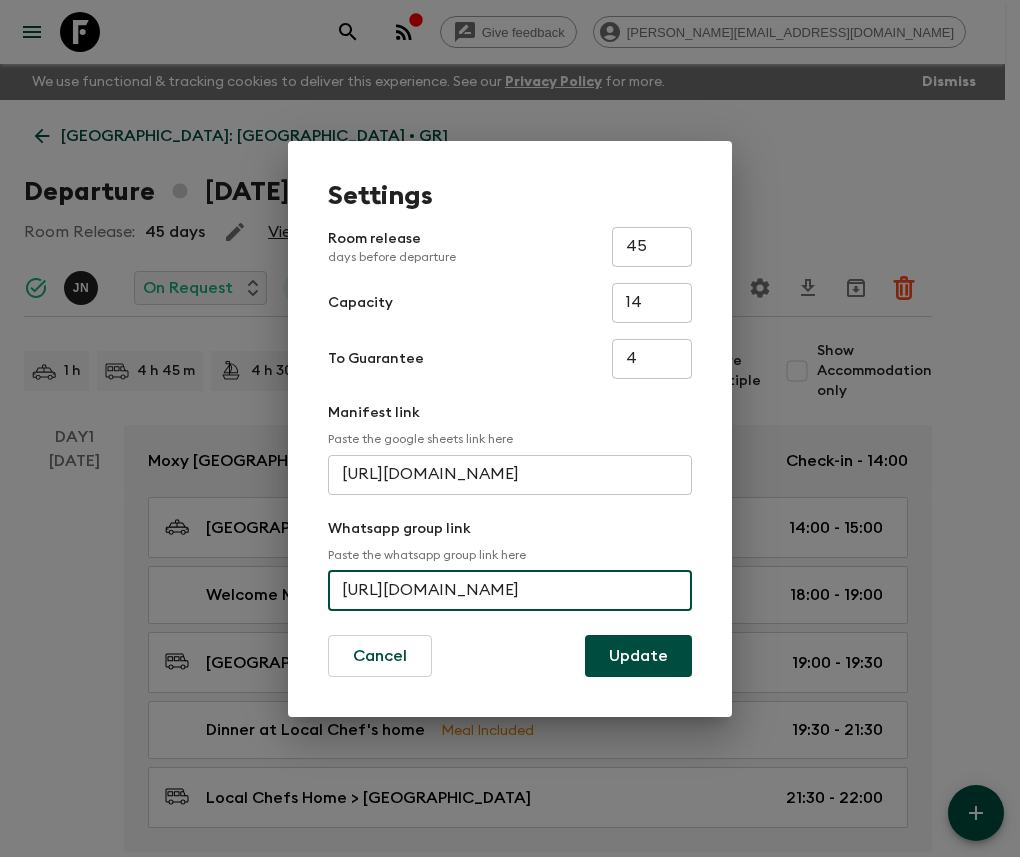 scroll, scrollTop: 0, scrollLeft: 42, axis: horizontal 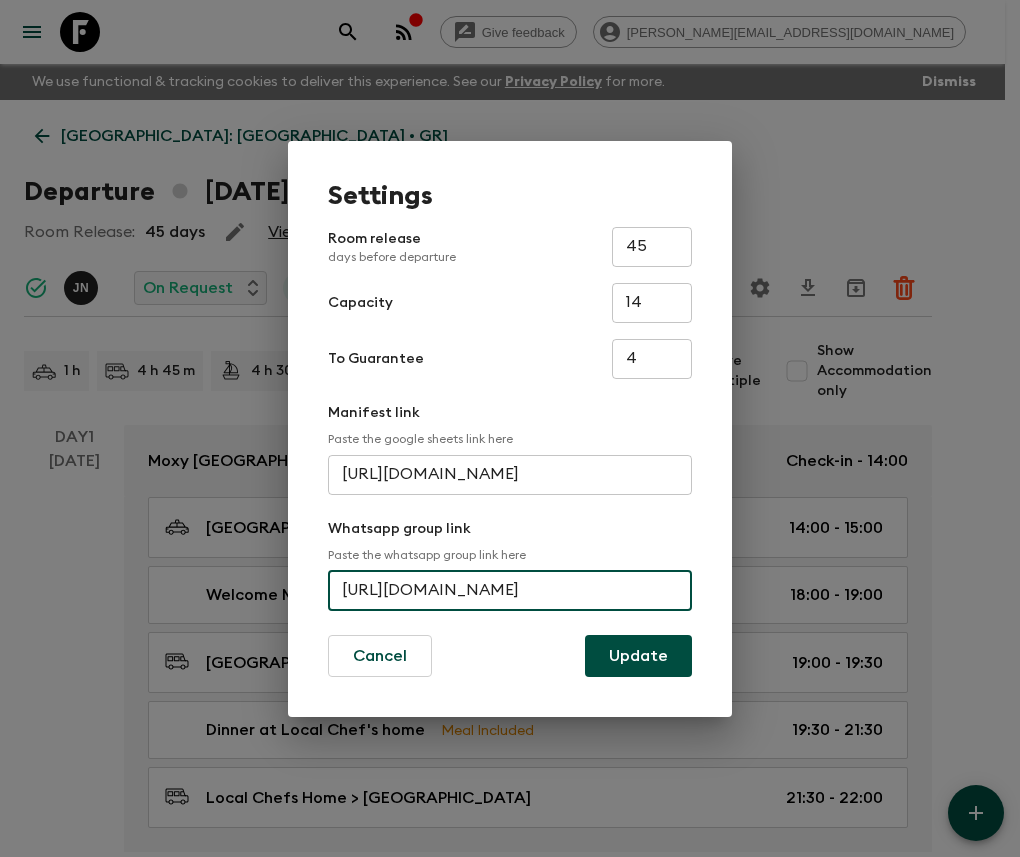 click on "Settings Room release days before departure 45 ​ Capacity  14 ​ To Guarantee  4 ​ Manifest link Paste the google sheets link here [URL][DOMAIN_NAME] ​ Whatsapp group link Paste the whatsapp group link here [URL][DOMAIN_NAME] ​ Cancel Update" at bounding box center (510, 428) 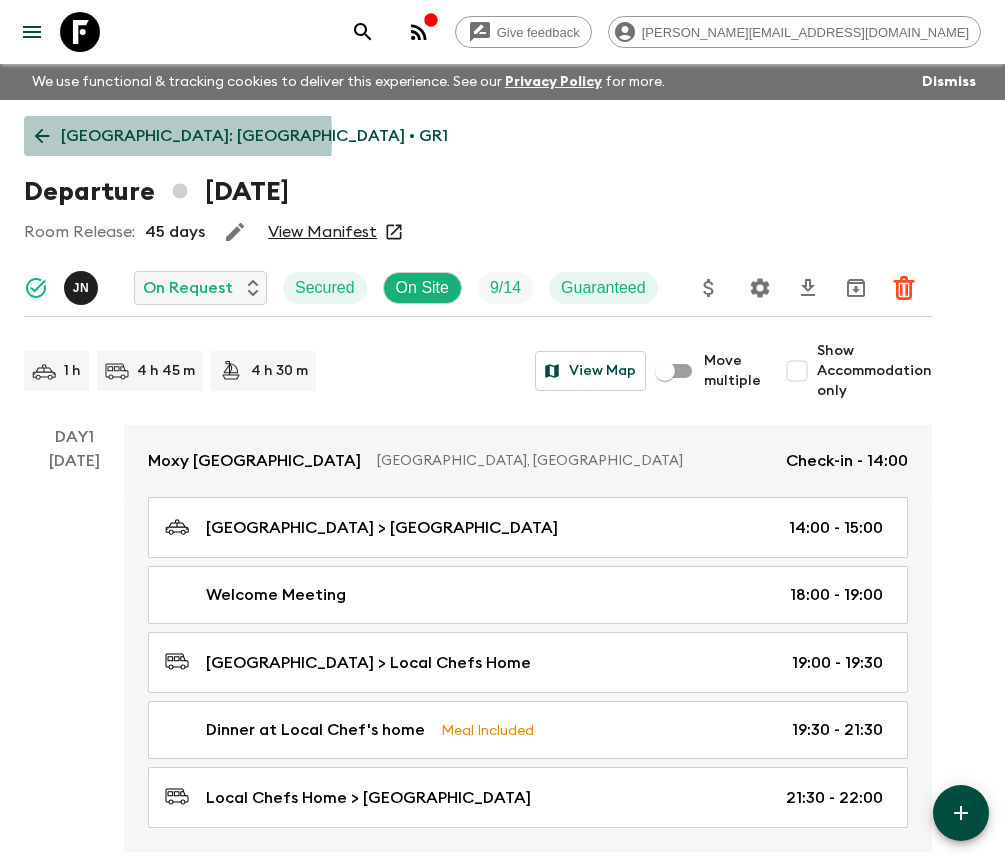 click 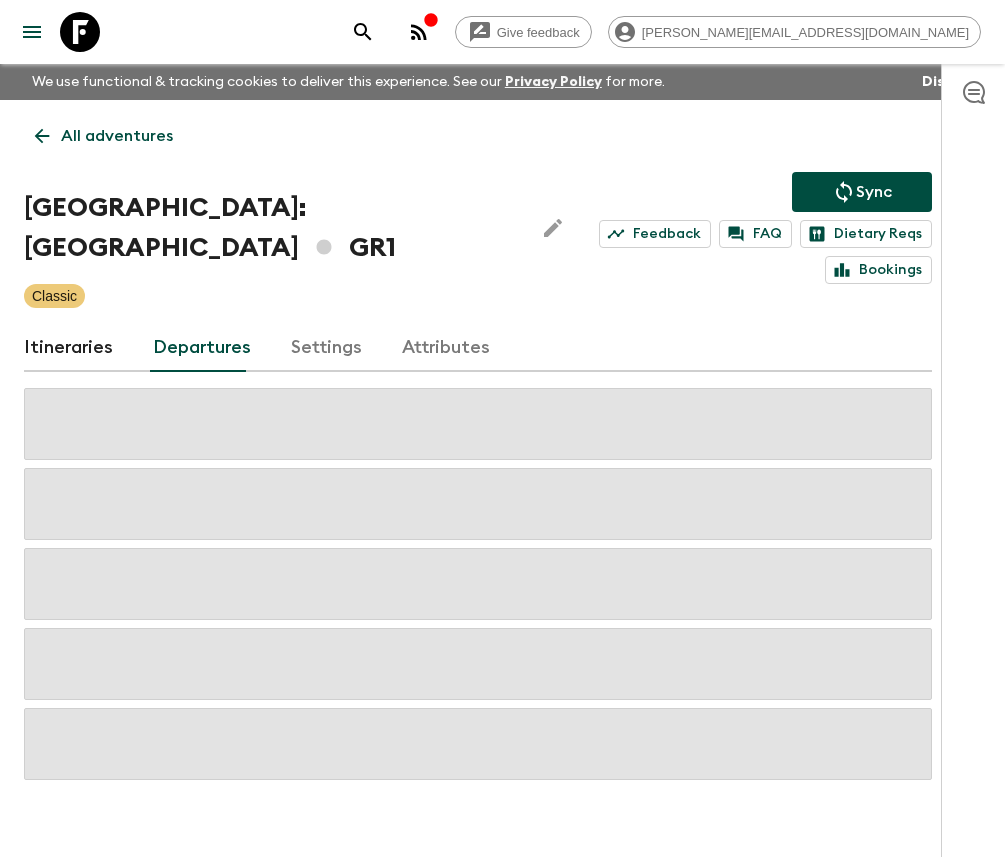 scroll, scrollTop: 33, scrollLeft: 0, axis: vertical 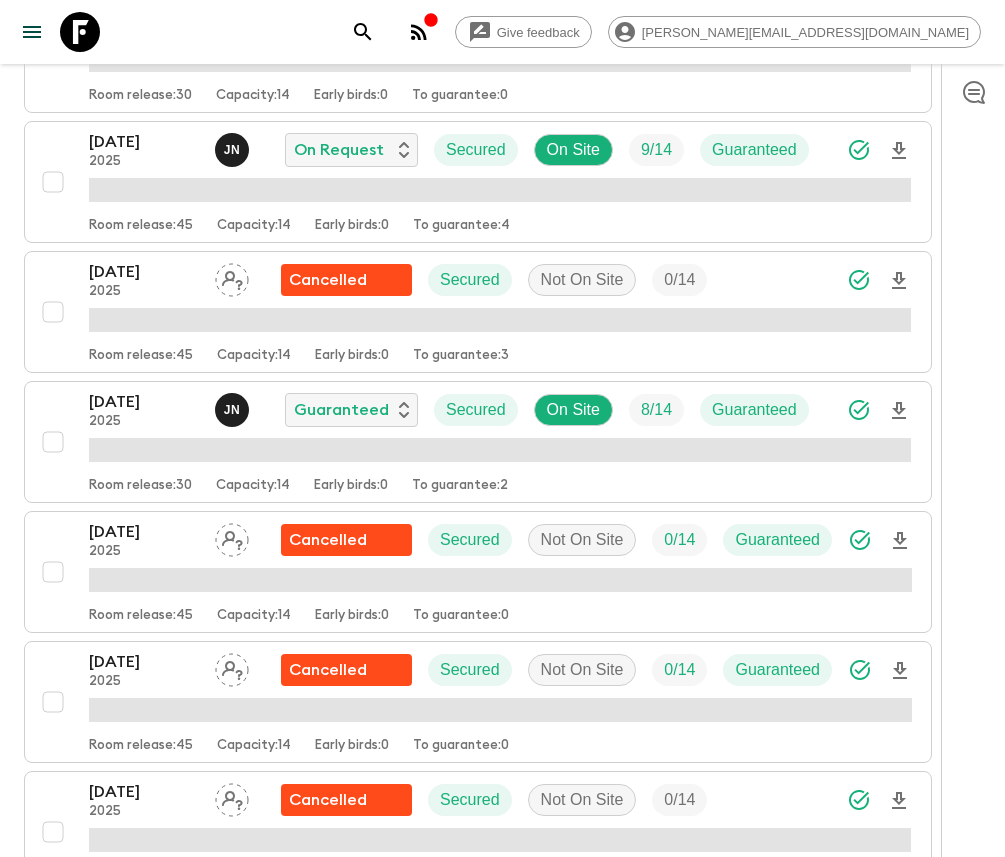 click on "[DATE] 2025 J N On Request Secured On Site 9 / 14 Guaranteed" at bounding box center (457, 150) 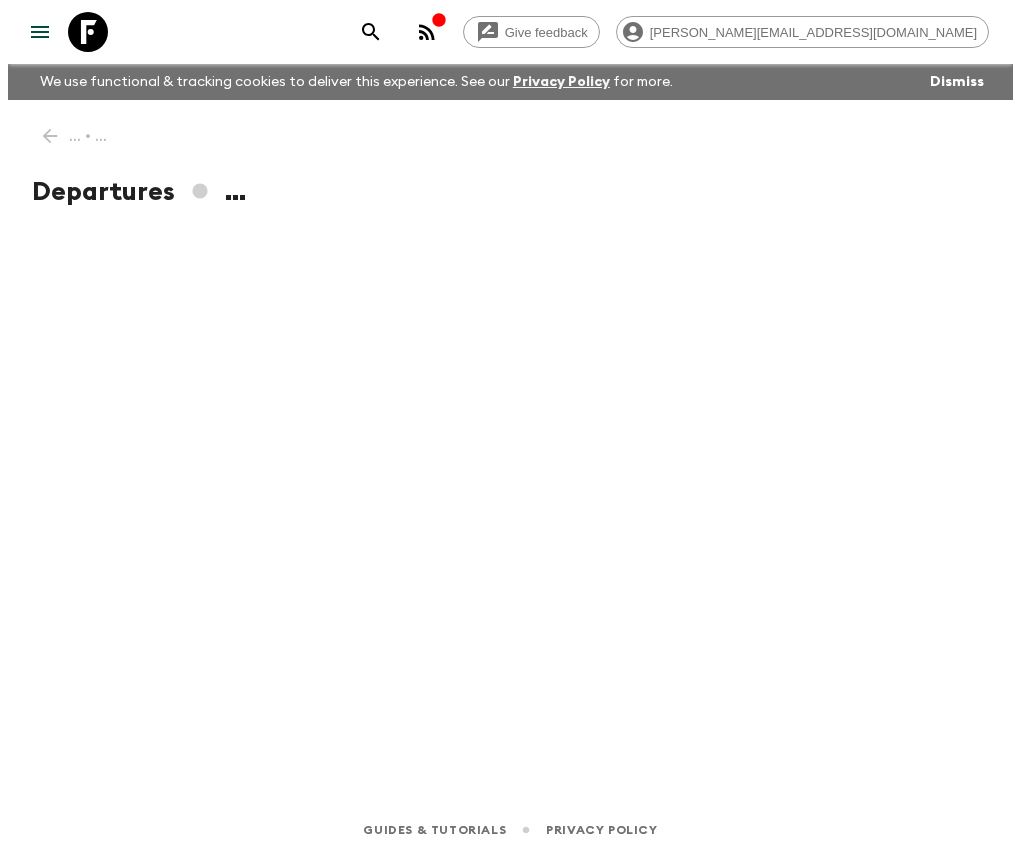 scroll, scrollTop: 0, scrollLeft: 0, axis: both 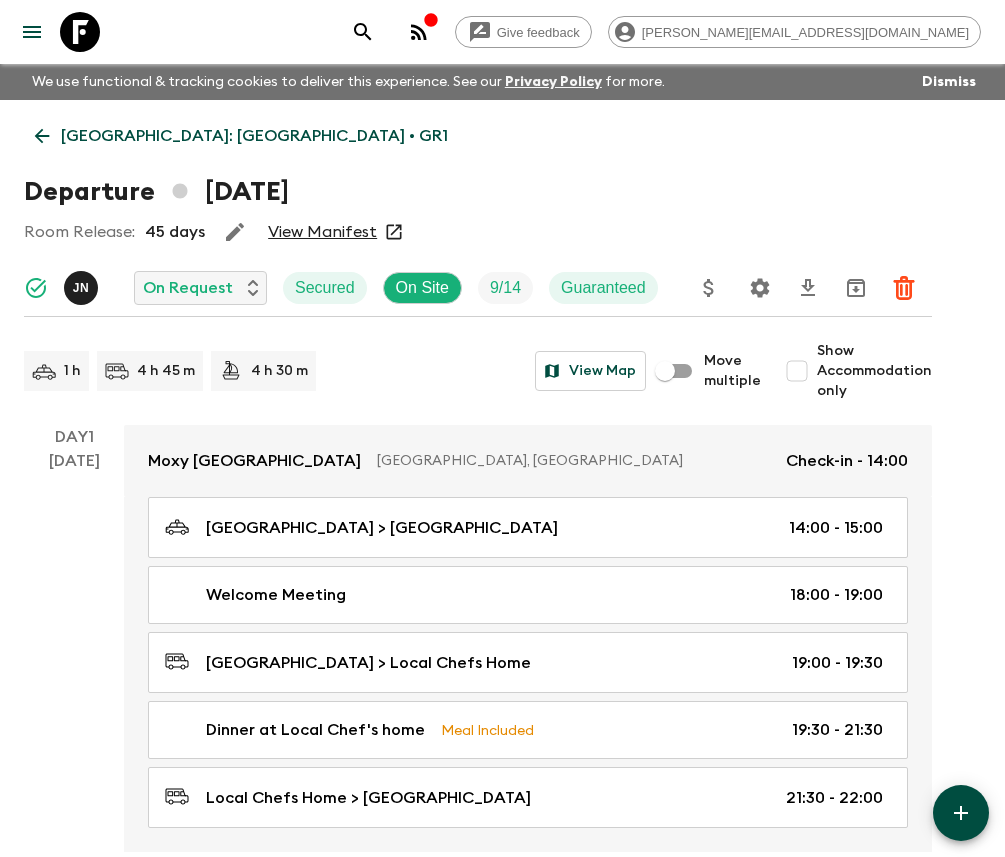 click 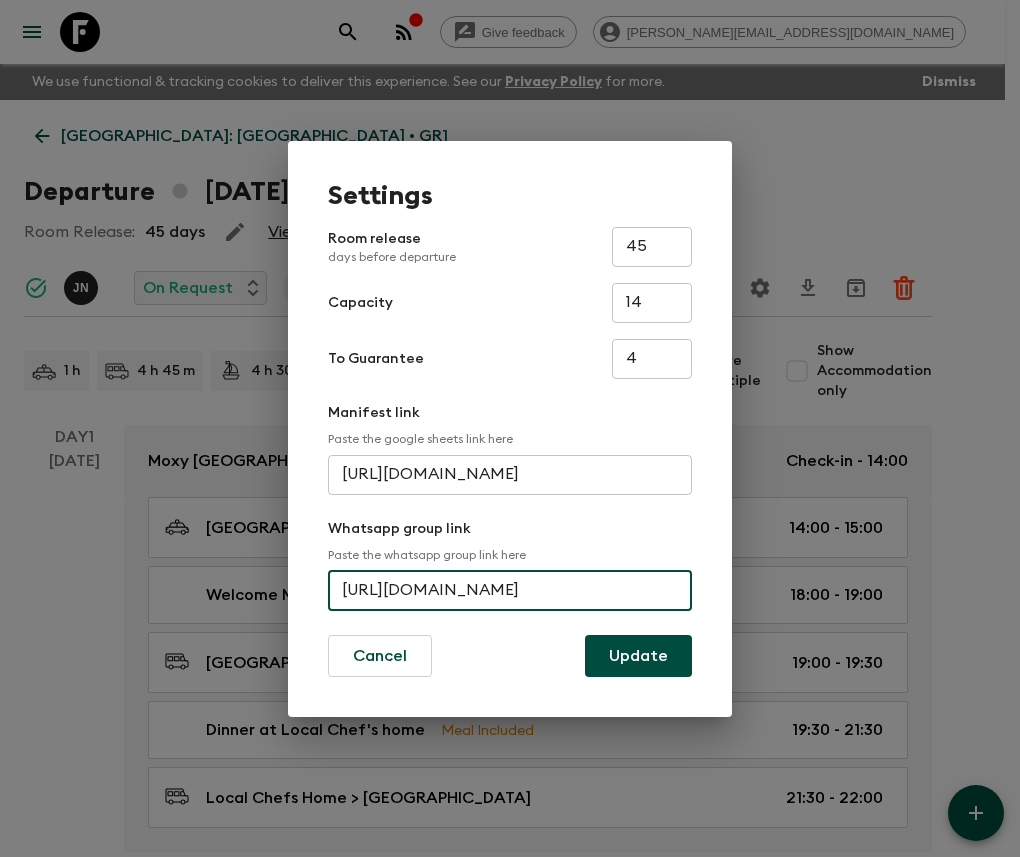 click on "[URL][DOMAIN_NAME]" at bounding box center (510, 591) 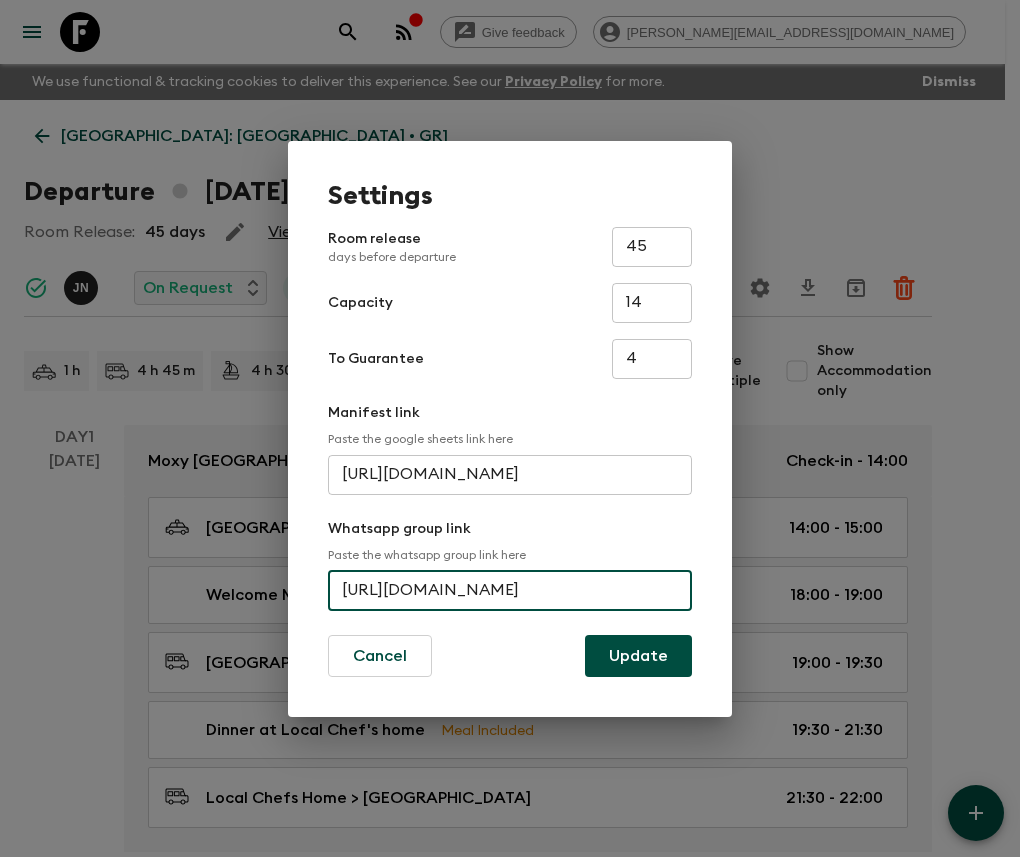 scroll, scrollTop: 0, scrollLeft: 42, axis: horizontal 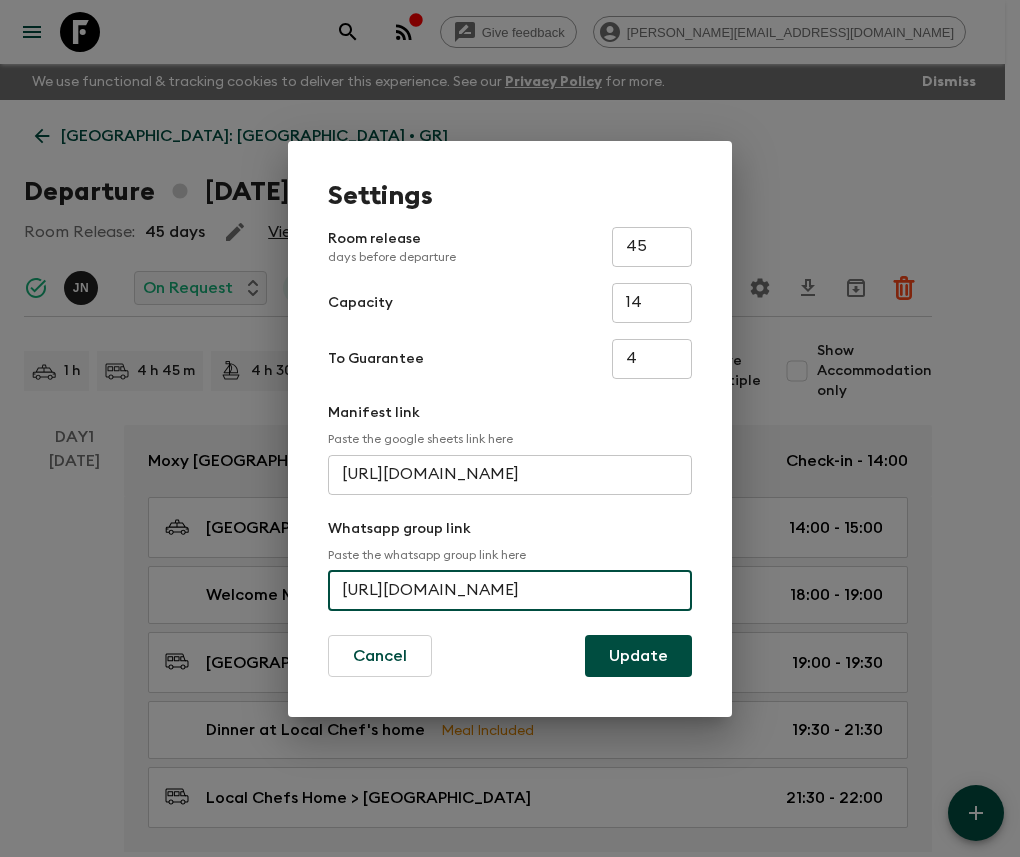 click on "[URL][DOMAIN_NAME]" at bounding box center (510, 591) 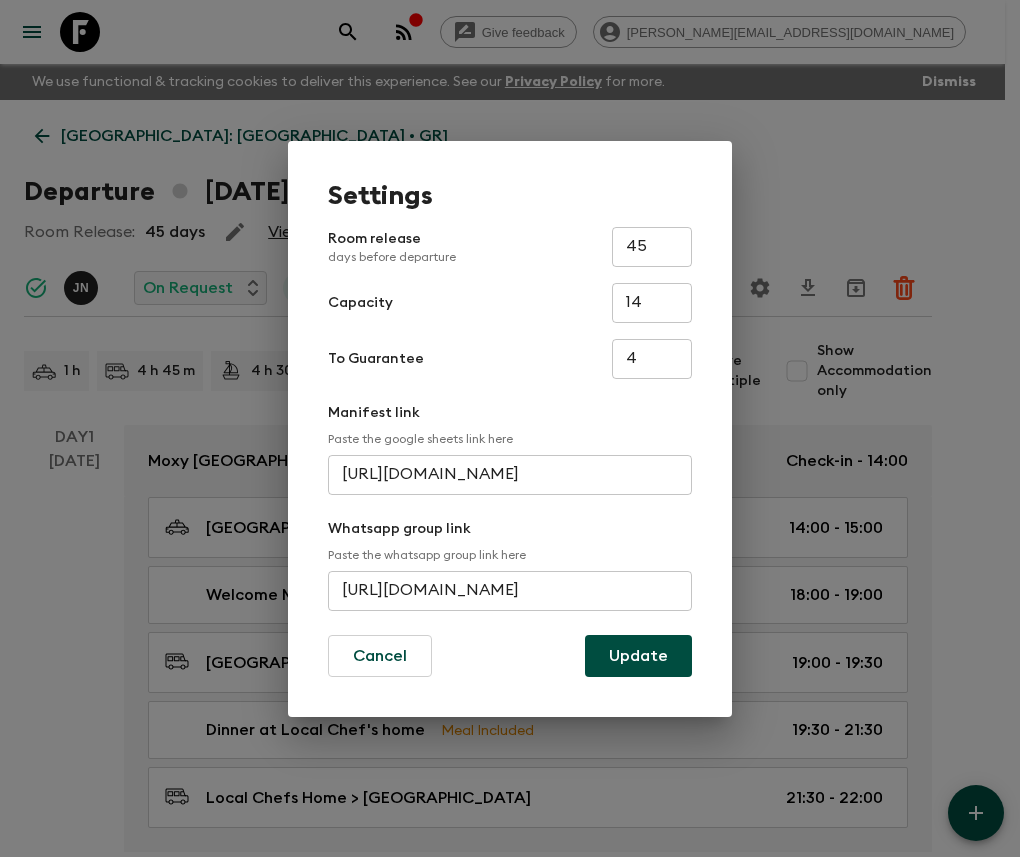 click on "[URL][DOMAIN_NAME]" at bounding box center [510, 591] 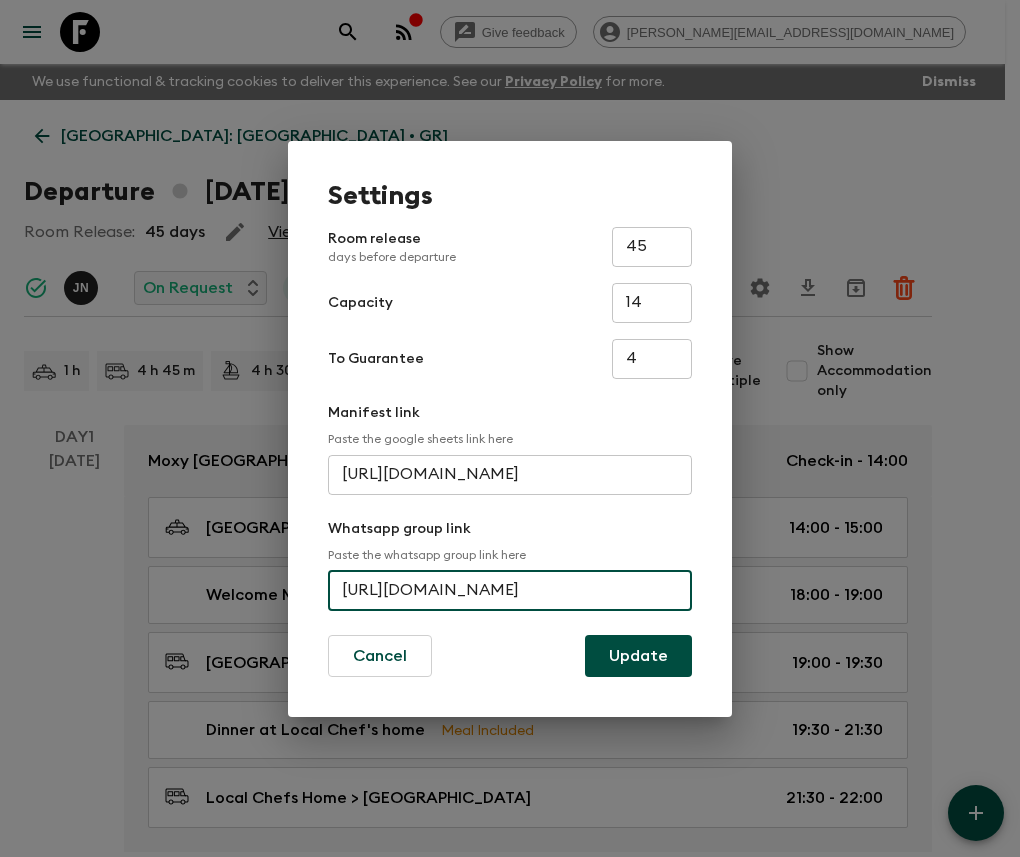 scroll, scrollTop: 0, scrollLeft: 42, axis: horizontal 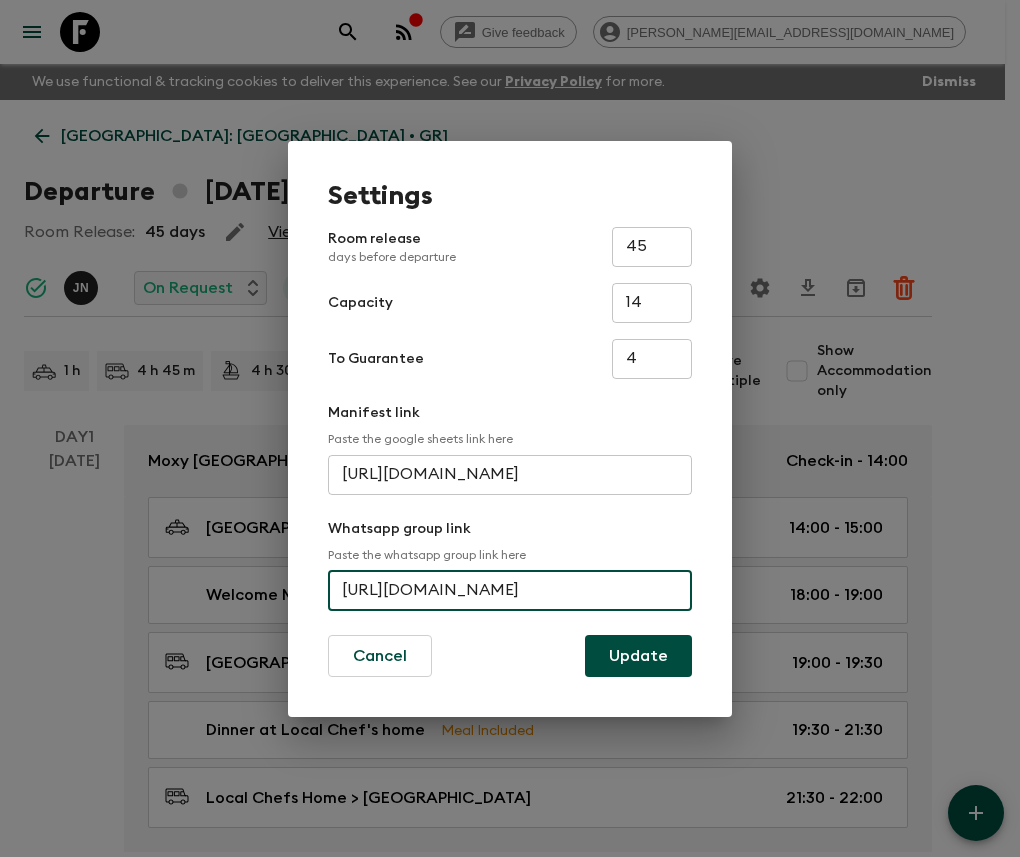 click on "[URL][DOMAIN_NAME]" at bounding box center (510, 591) 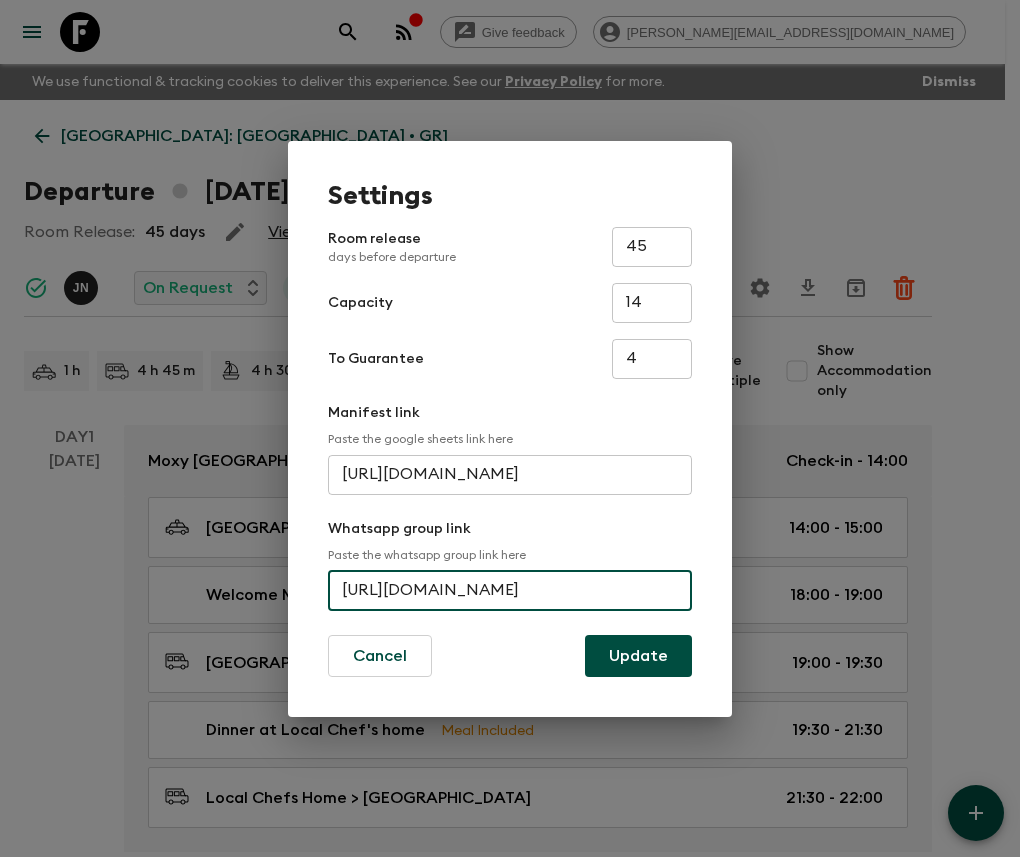 scroll, scrollTop: 0, scrollLeft: 42, axis: horizontal 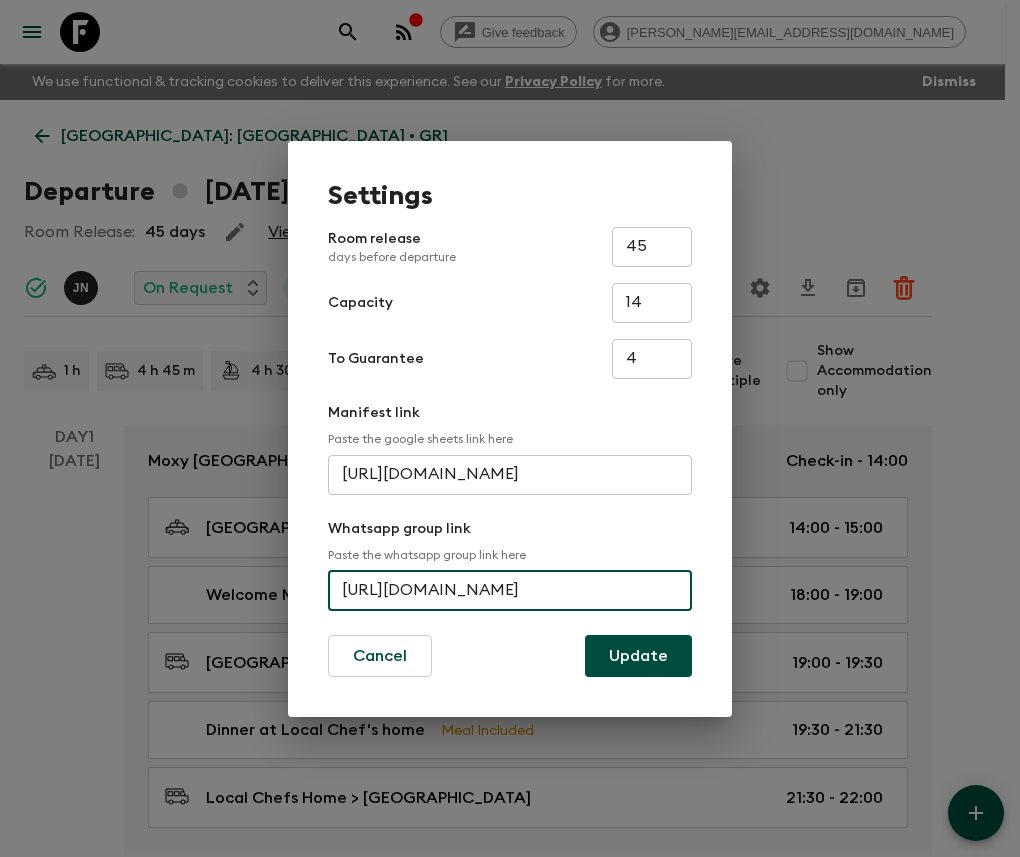 click on "[URL][DOMAIN_NAME]" at bounding box center [510, 591] 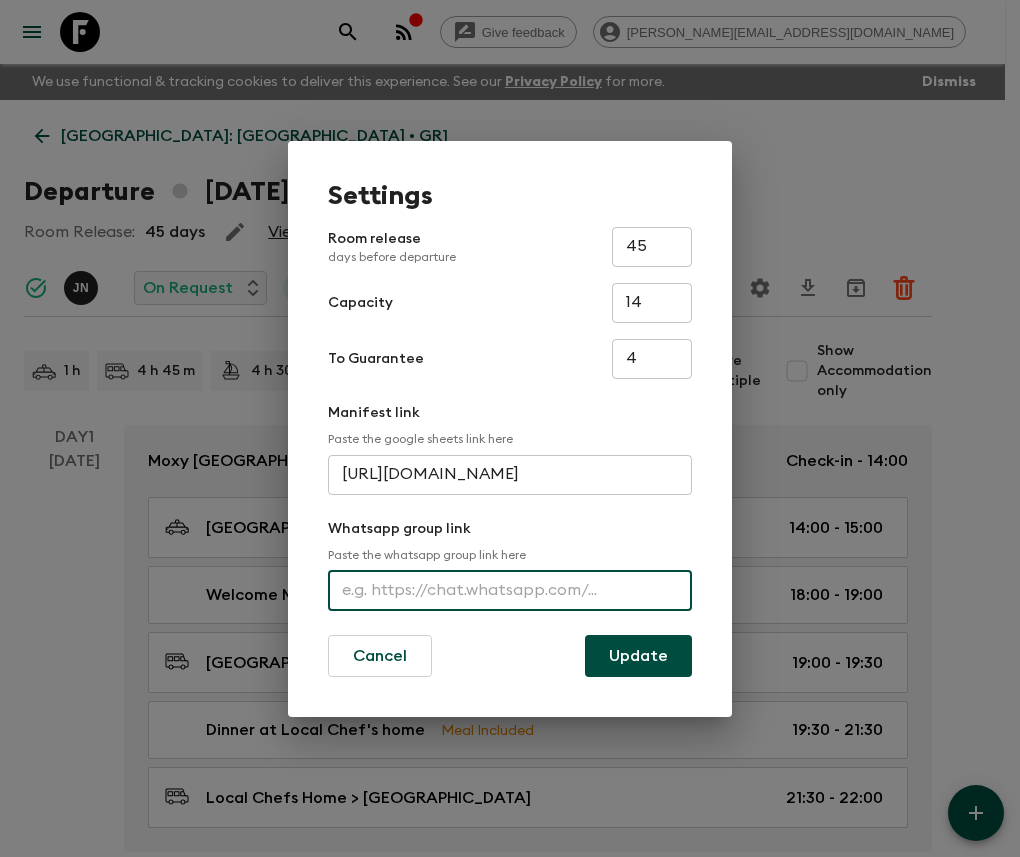 scroll, scrollTop: 0, scrollLeft: 0, axis: both 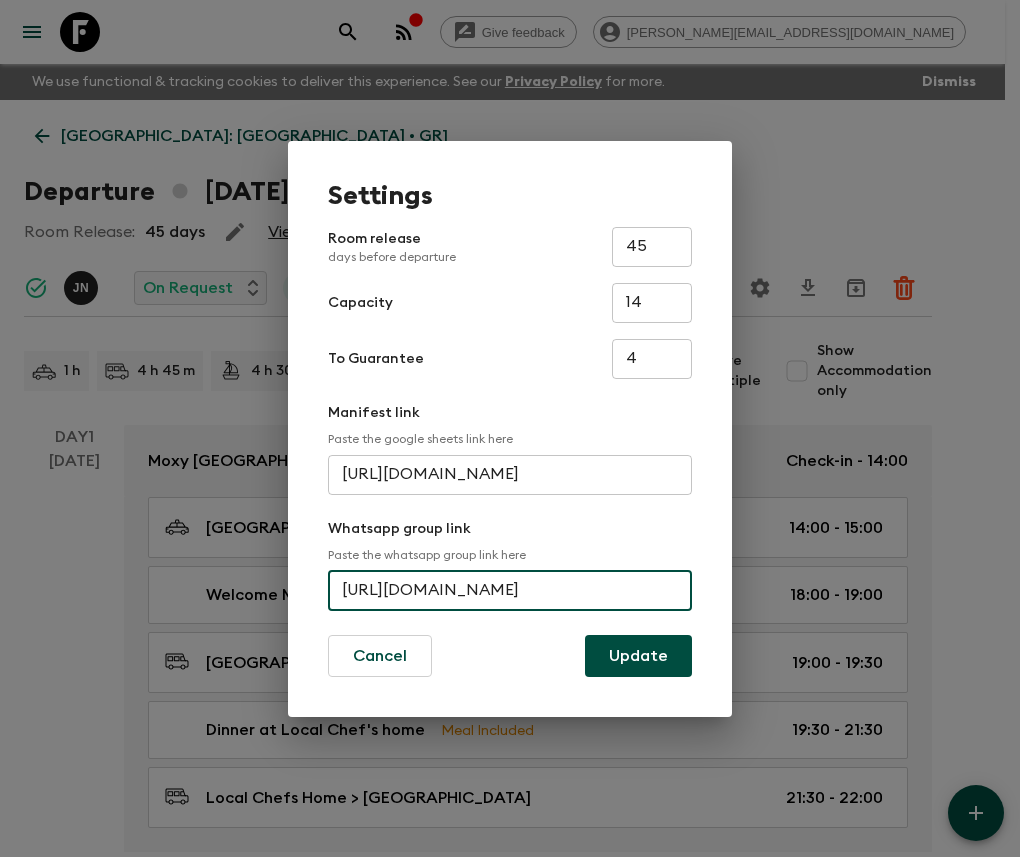 type on "[URL][DOMAIN_NAME]" 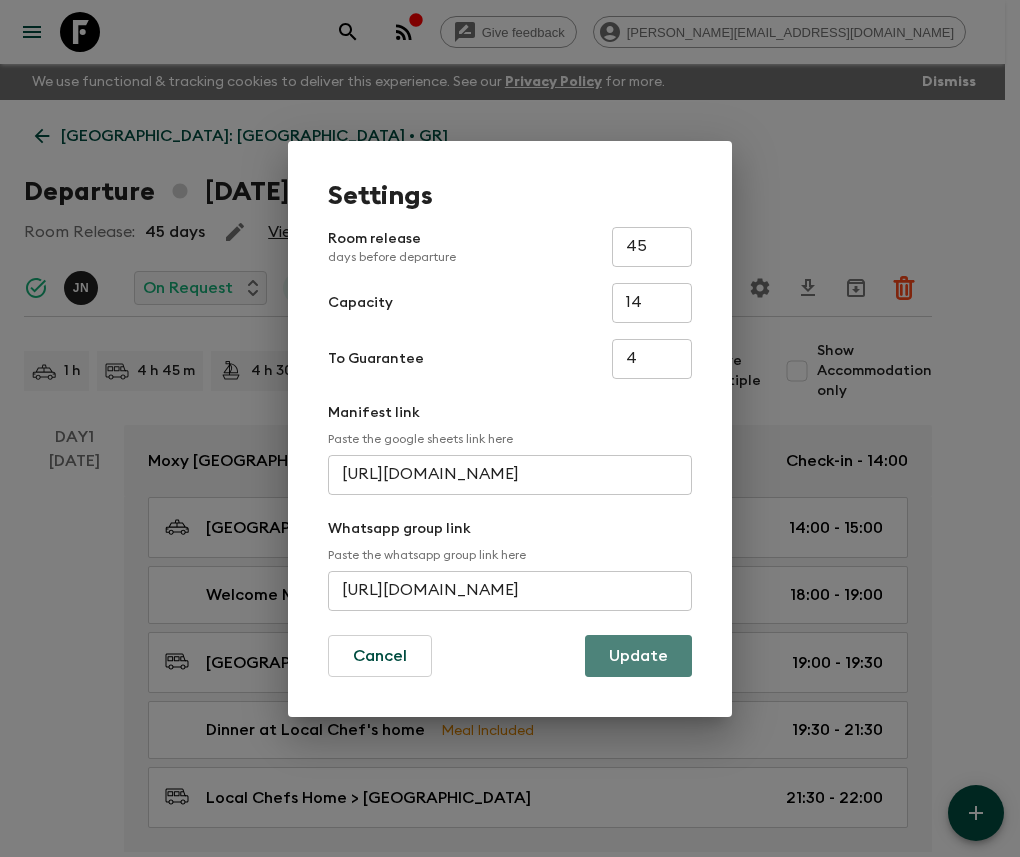 click on "Update" at bounding box center [638, 656] 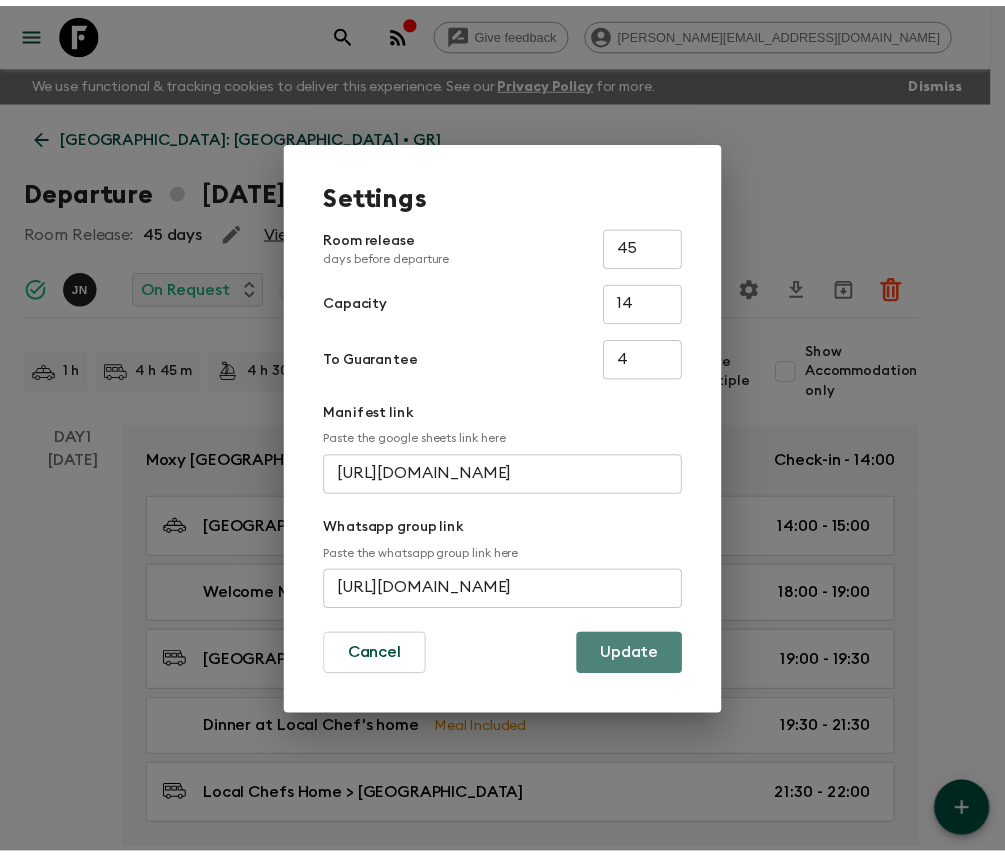 scroll, scrollTop: 0, scrollLeft: 0, axis: both 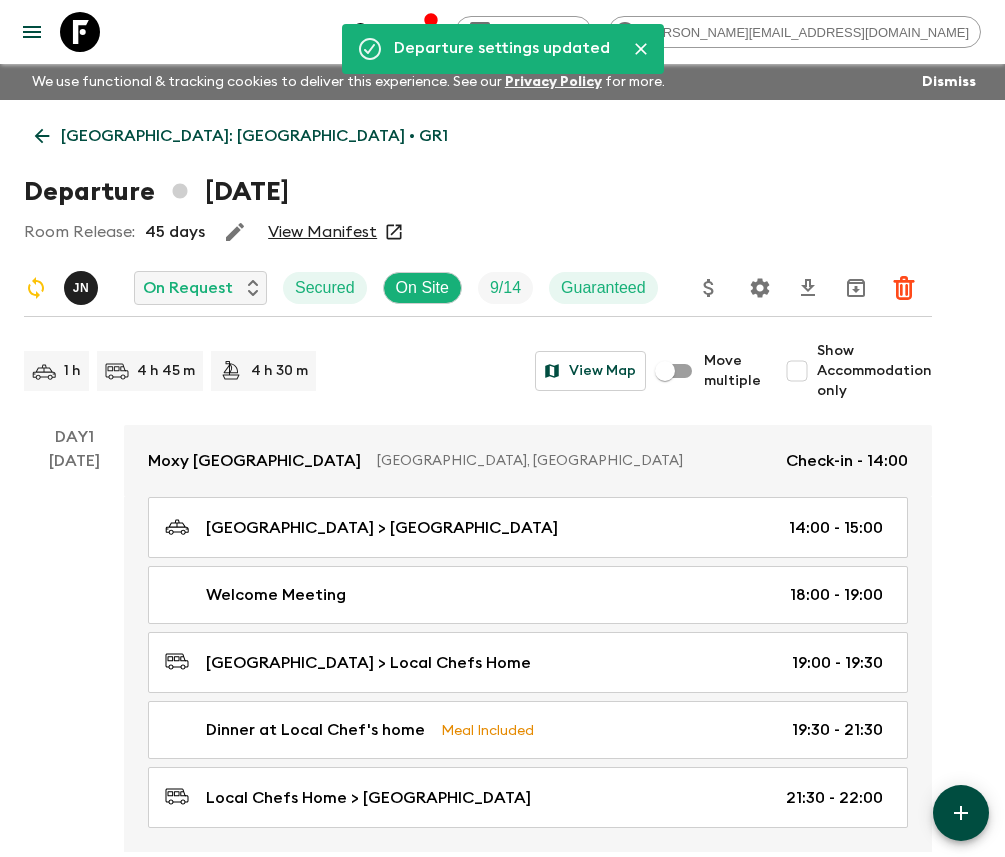 click 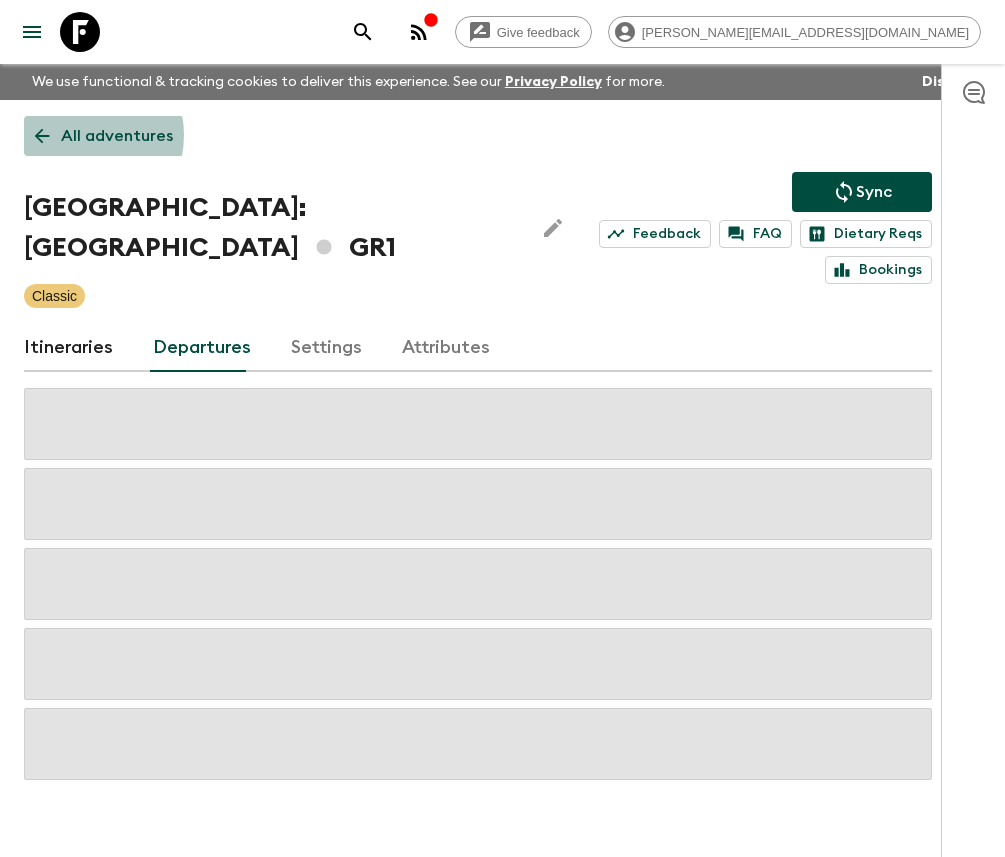 click on "All adventures" at bounding box center [117, 136] 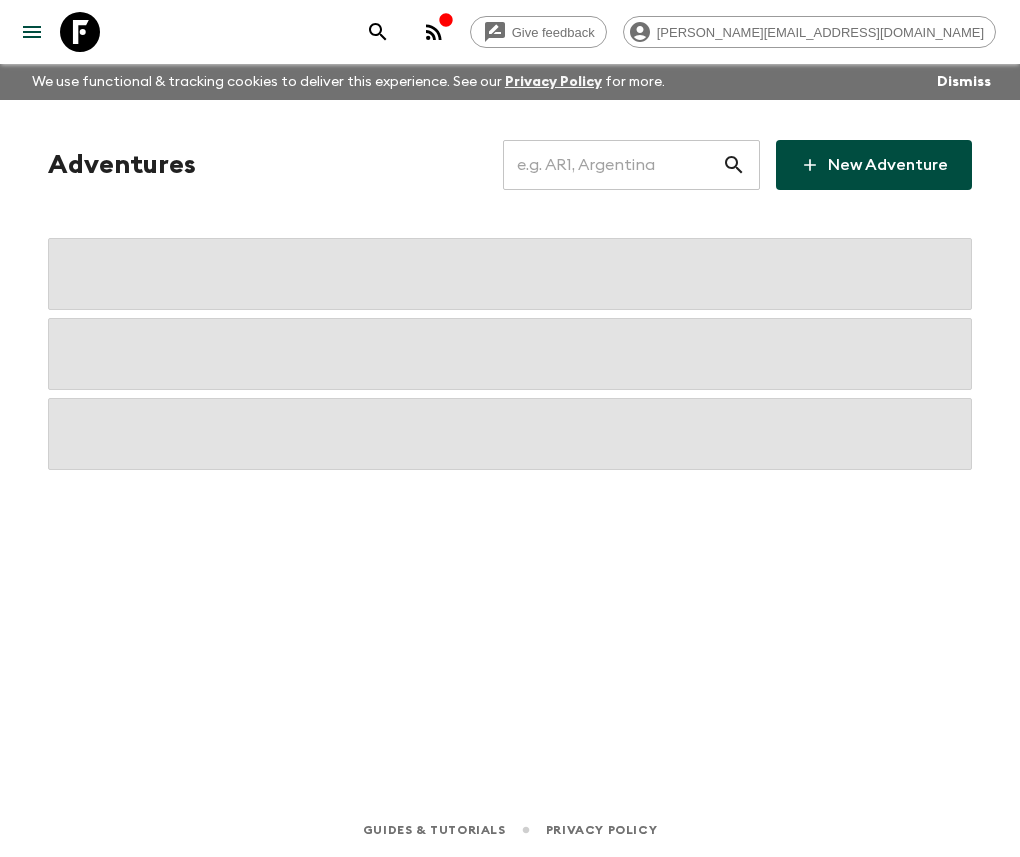 click at bounding box center (612, 165) 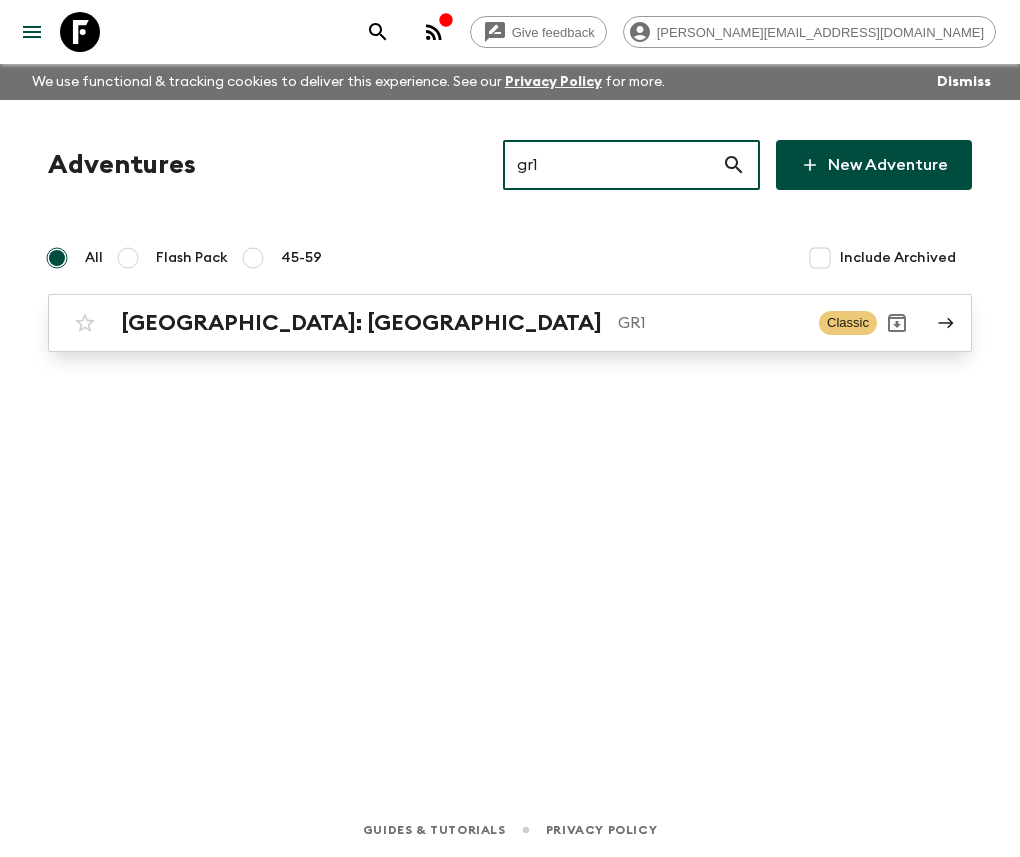 type on "gr1" 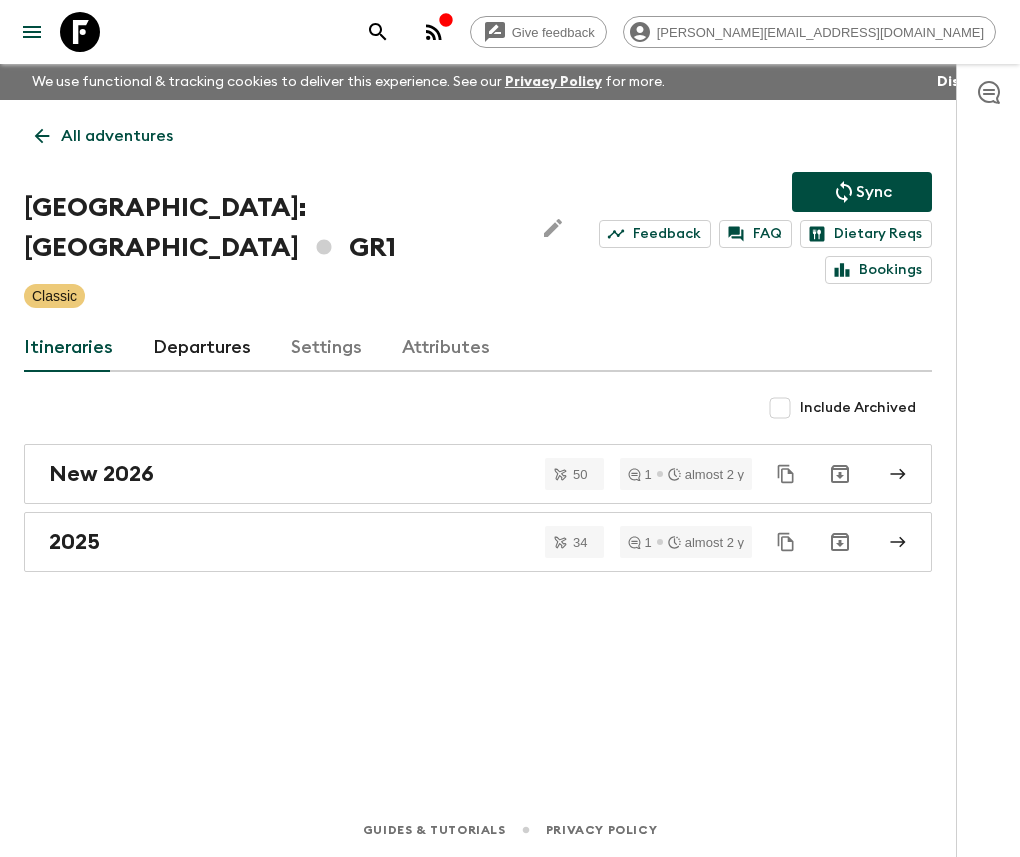 click on "Departures" at bounding box center [202, 348] 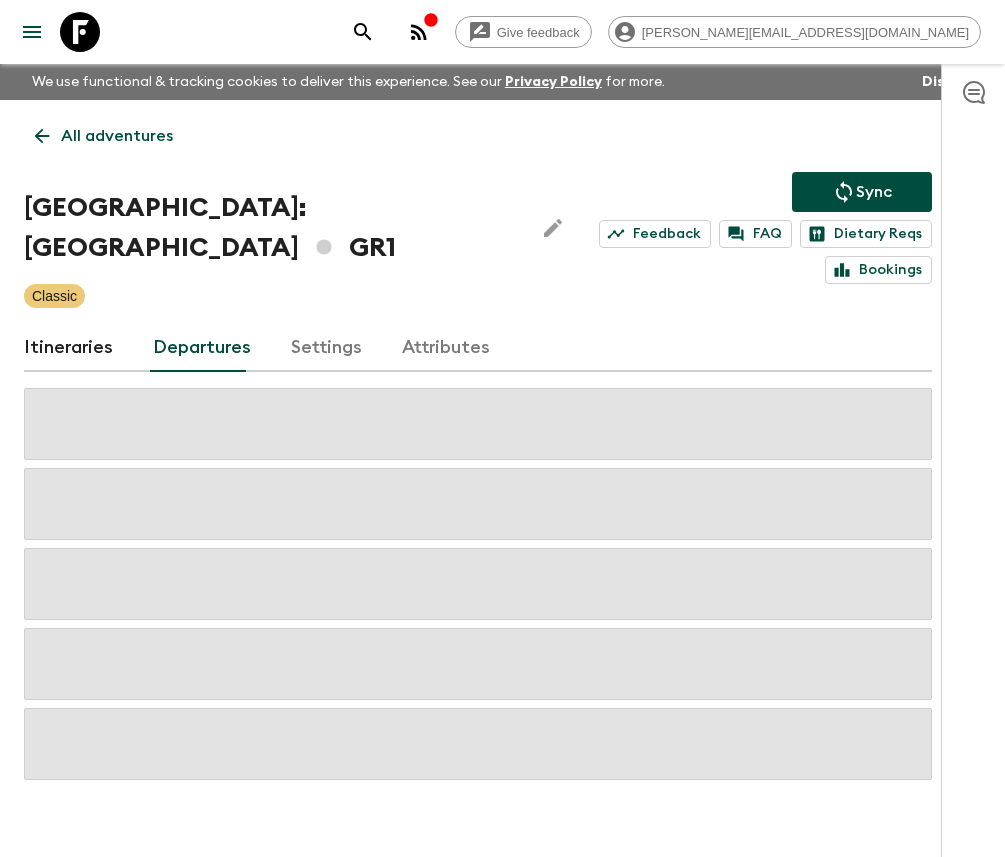 scroll, scrollTop: 33, scrollLeft: 0, axis: vertical 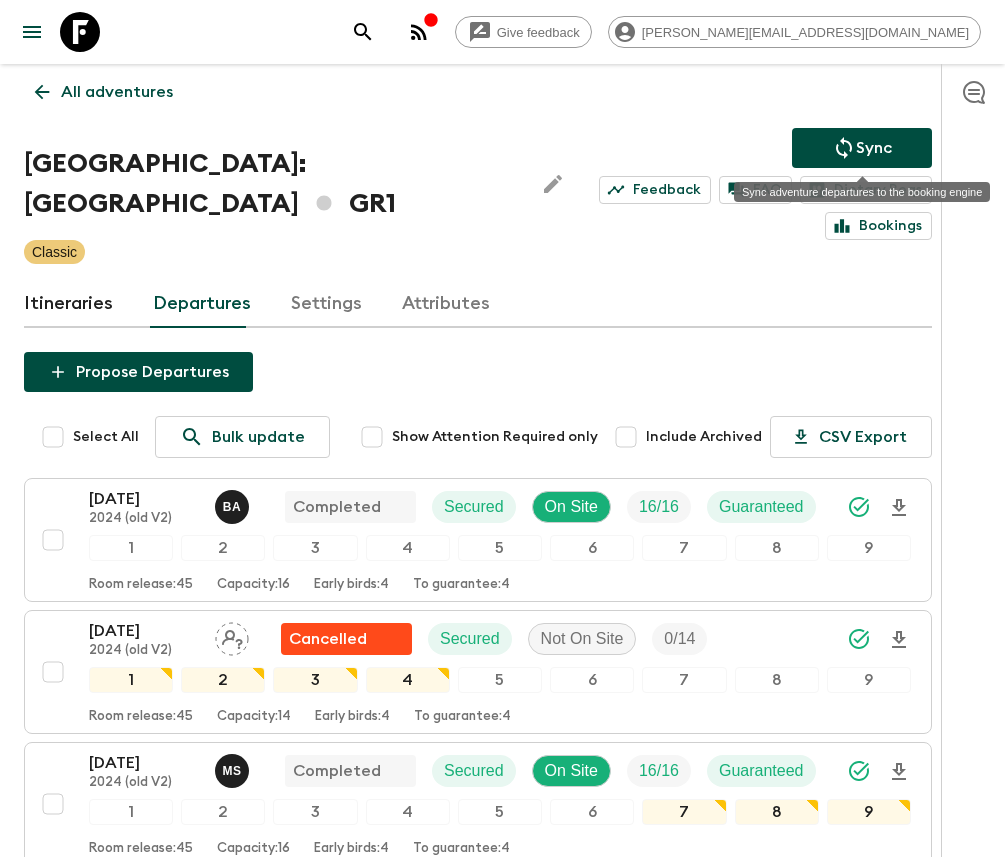 click on "Sync" at bounding box center (874, 148) 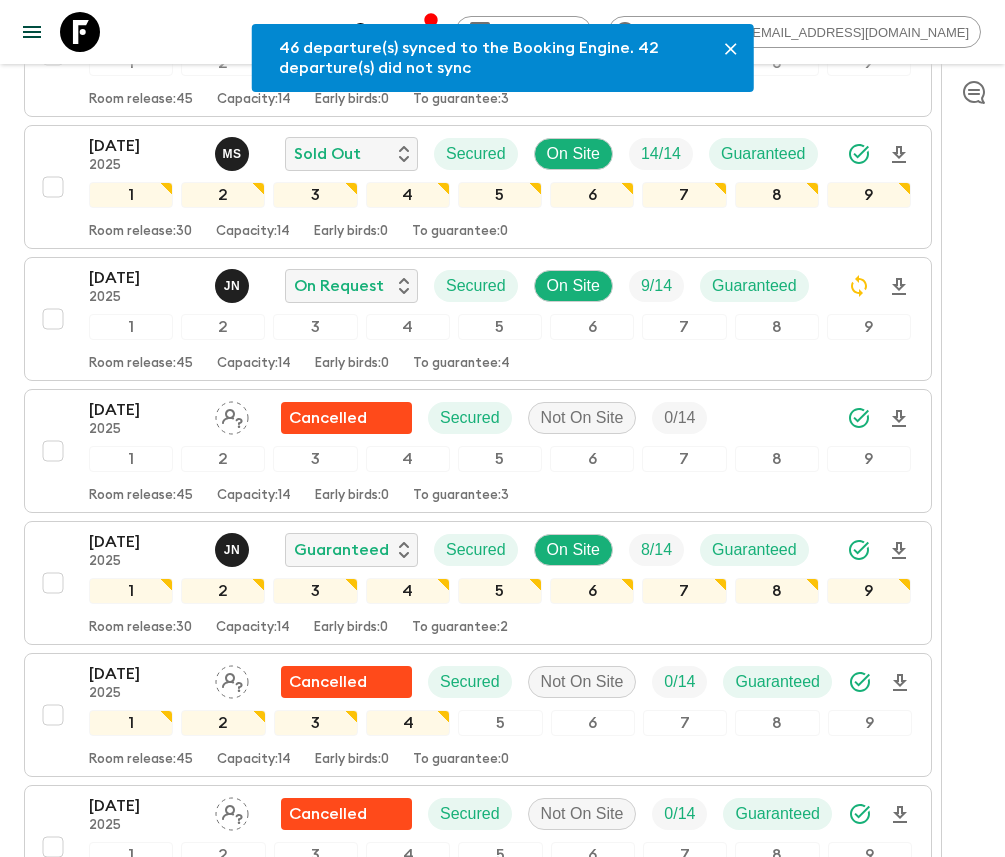 scroll, scrollTop: 2923, scrollLeft: 0, axis: vertical 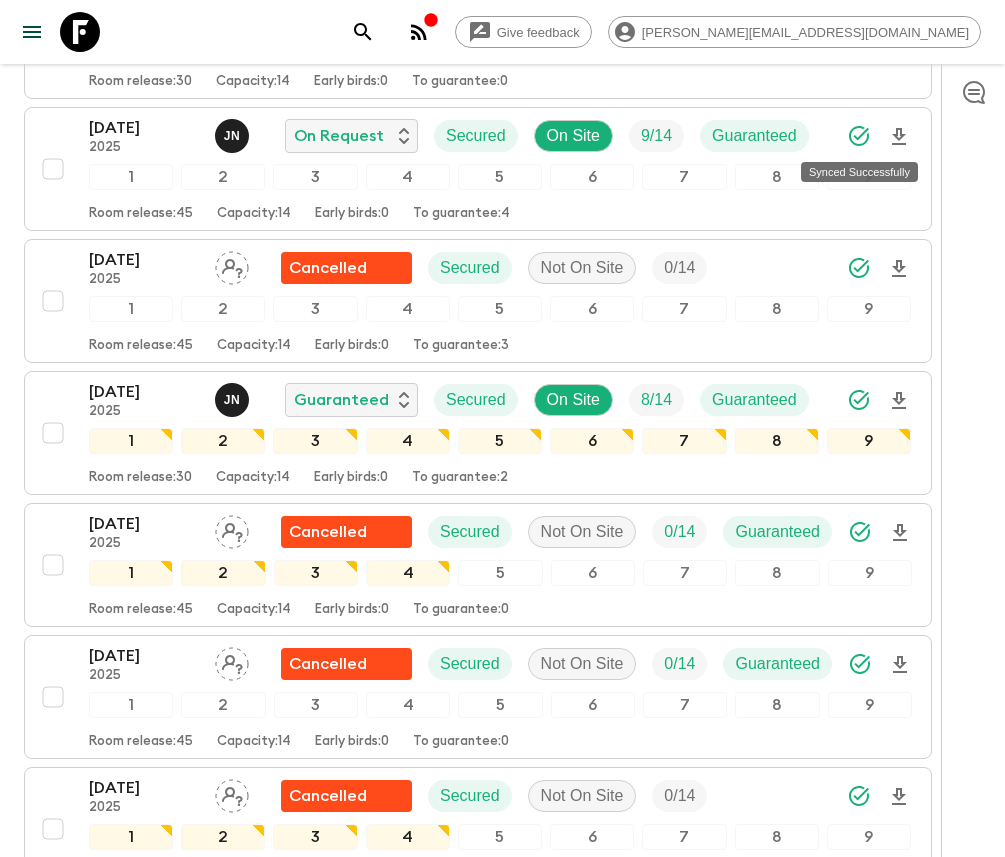 drag, startPoint x: 182, startPoint y: 141, endPoint x: 118, endPoint y: 102, distance: 74.94665 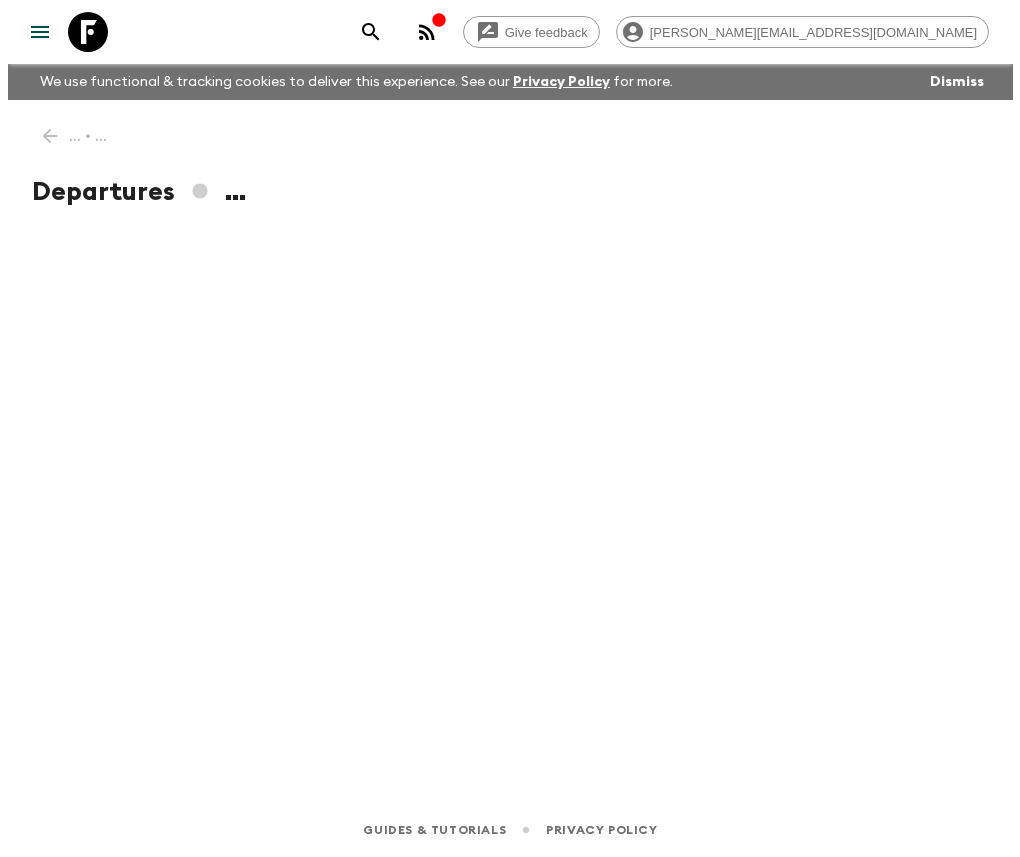 scroll, scrollTop: 0, scrollLeft: 0, axis: both 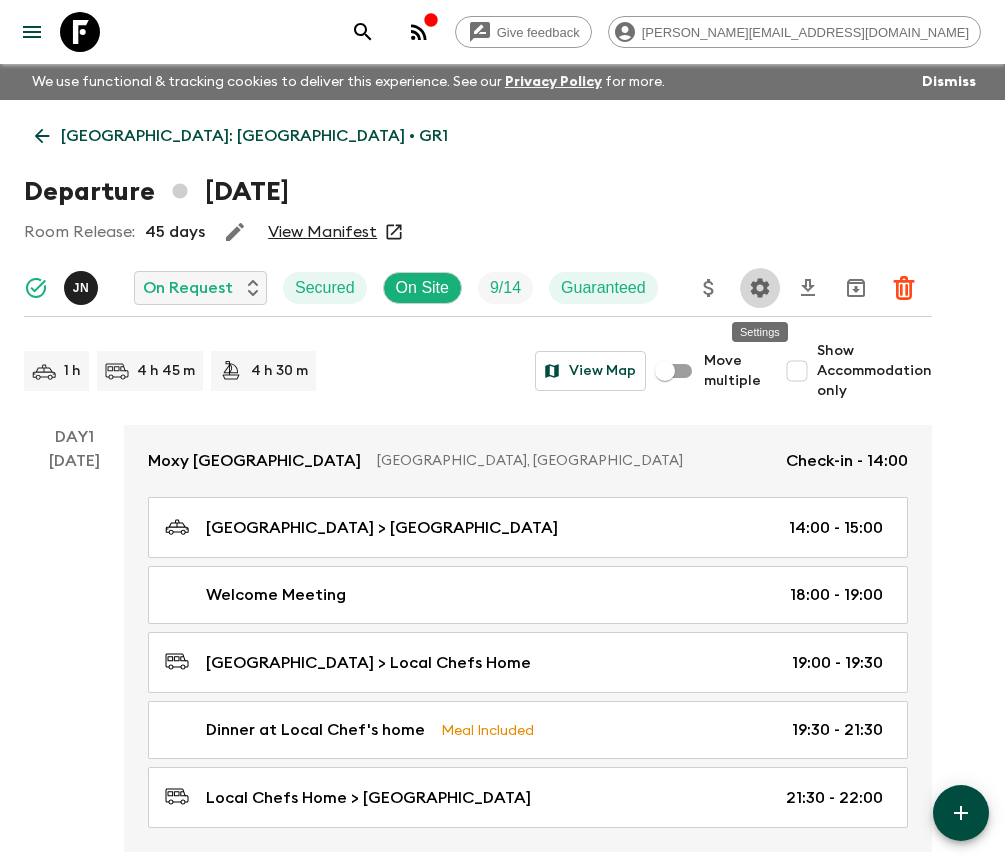 click 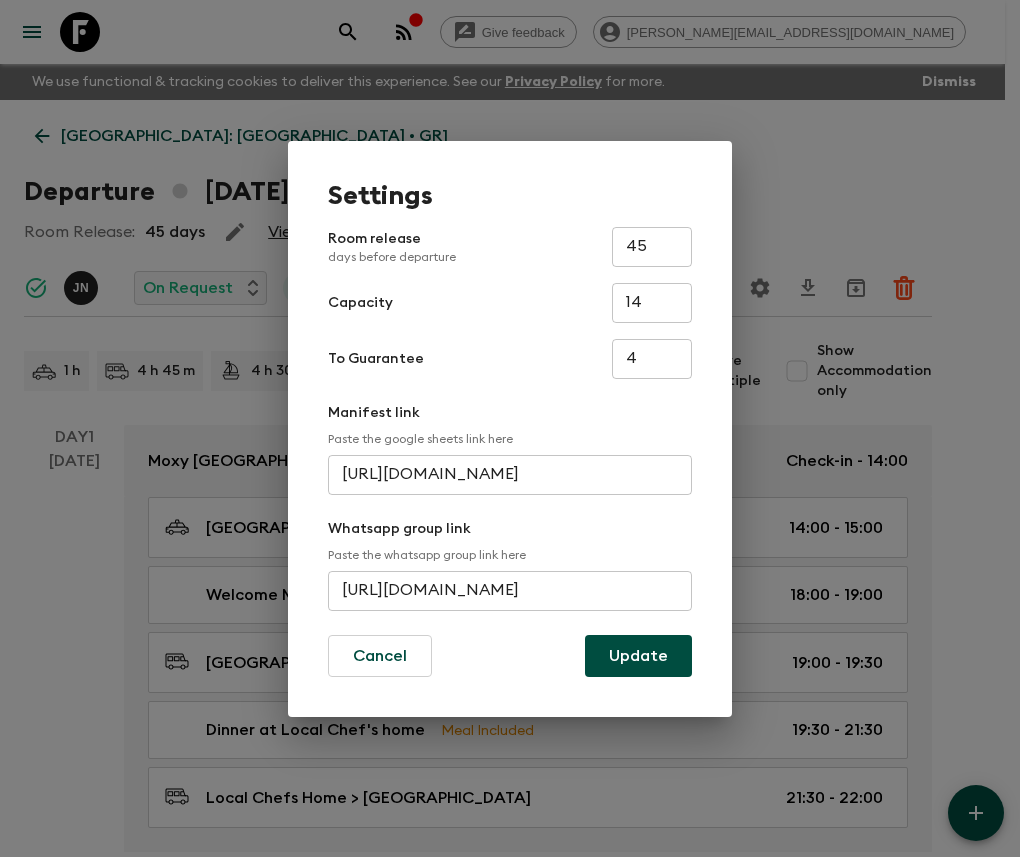 click on "[URL][DOMAIN_NAME]" at bounding box center (510, 591) 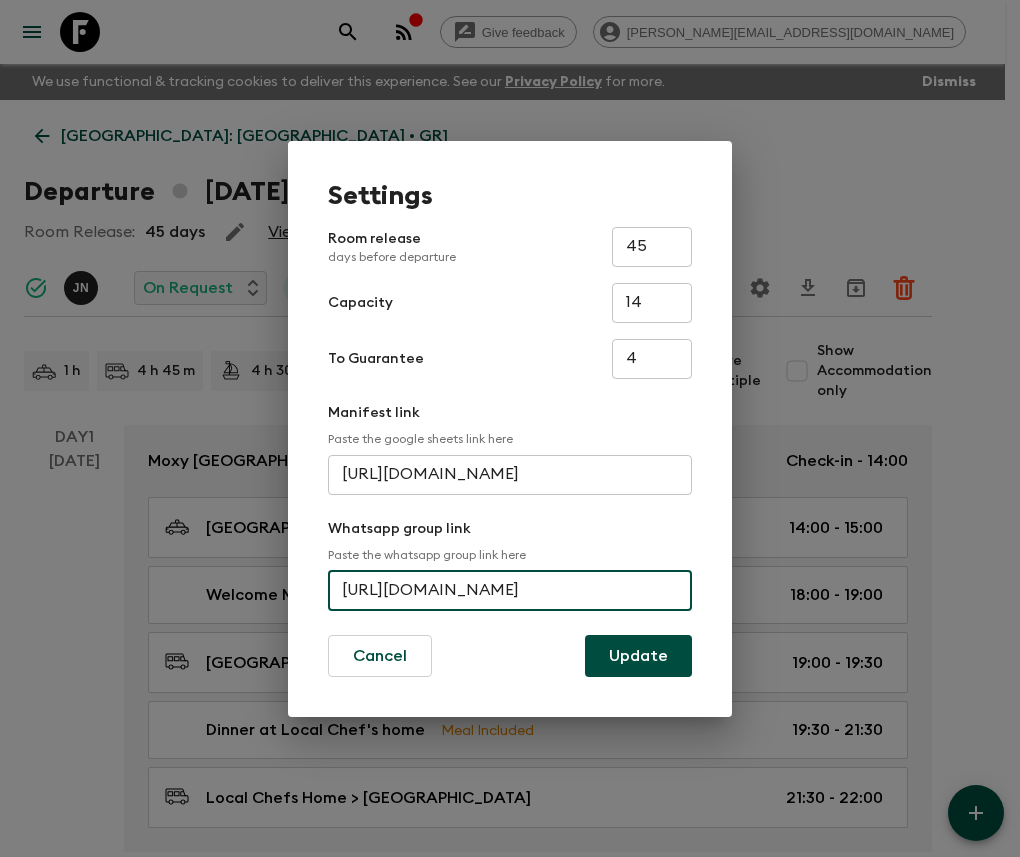 scroll, scrollTop: 0, scrollLeft: 76, axis: horizontal 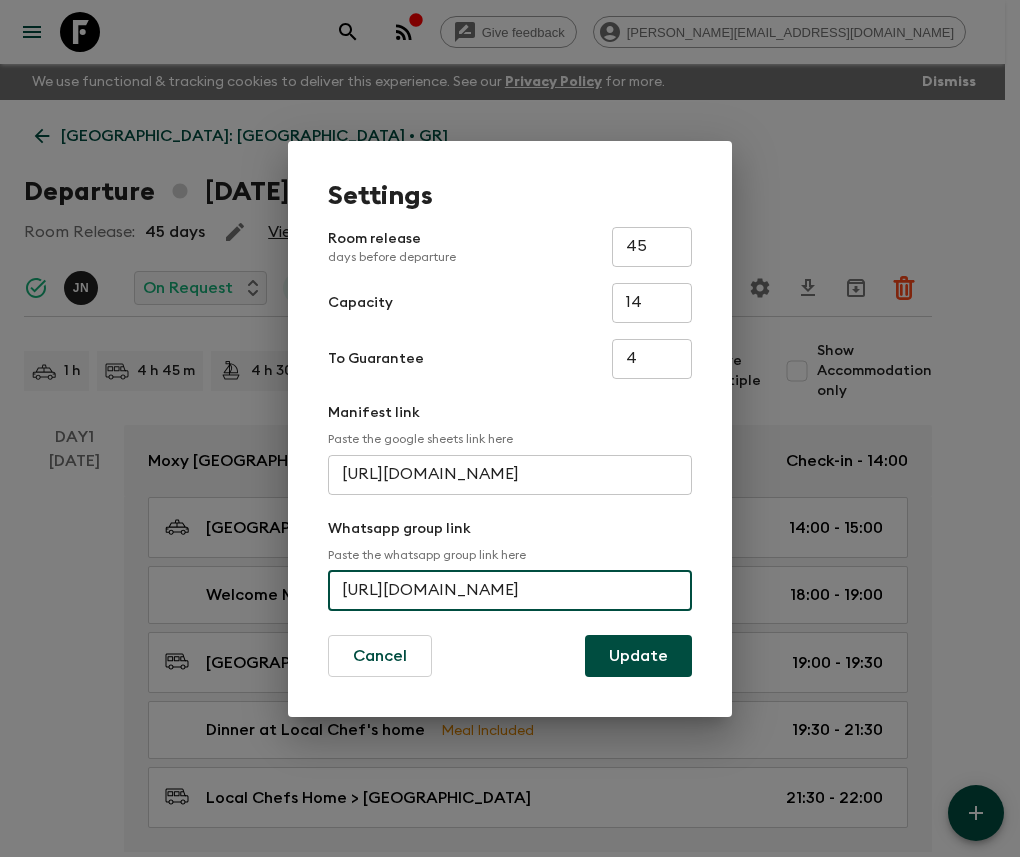 drag, startPoint x: 343, startPoint y: 589, endPoint x: 776, endPoint y: 563, distance: 433.7799 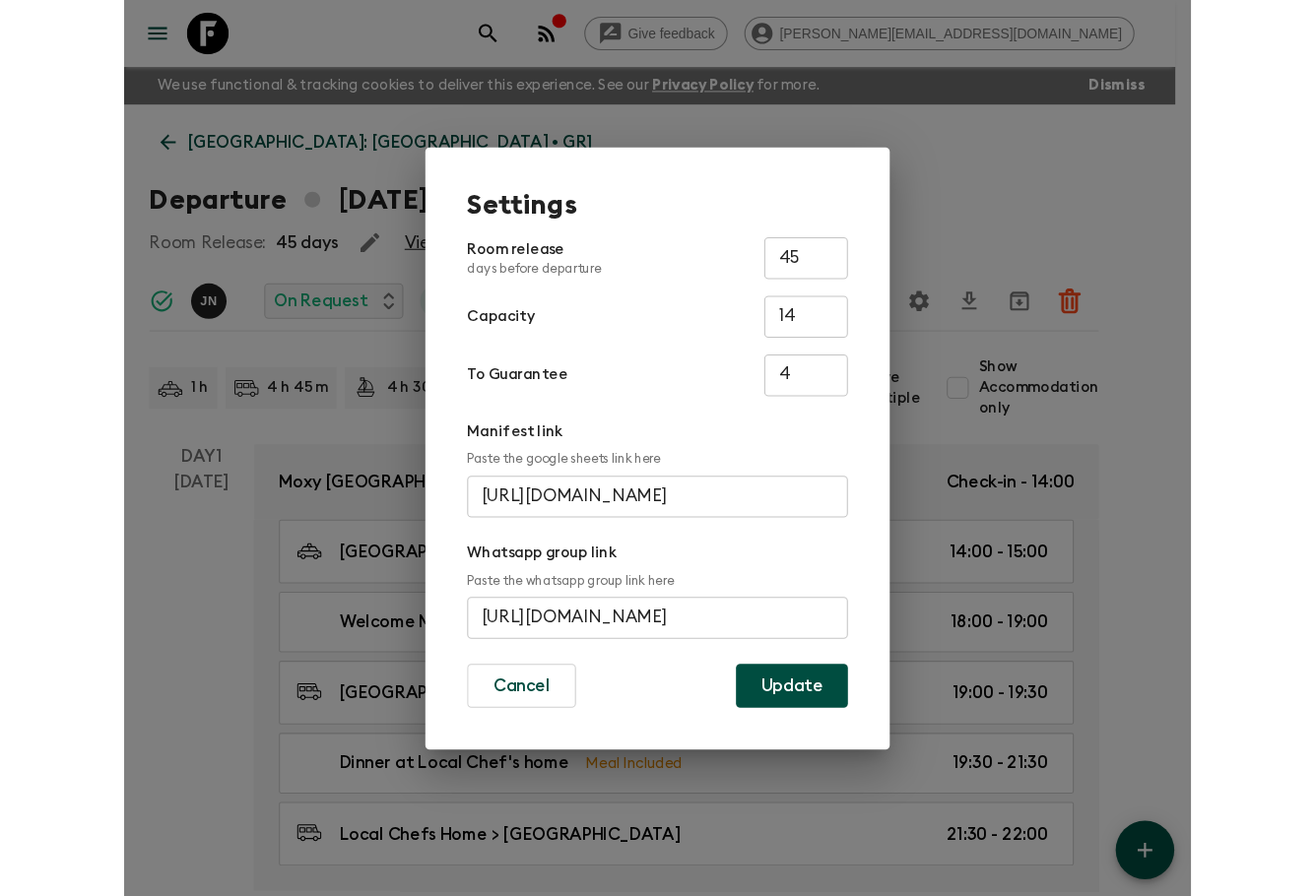 scroll, scrollTop: 0, scrollLeft: 0, axis: both 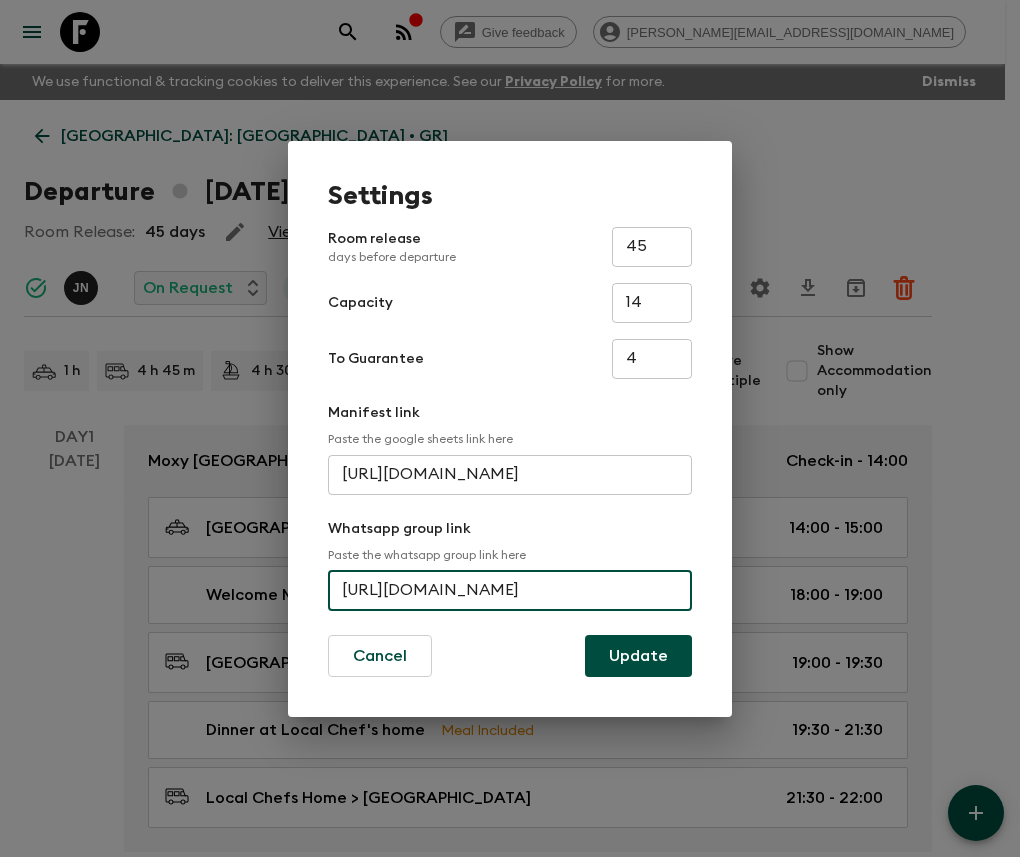 click on "Settings Room release days before departure 45 ​ Capacity  14 ​ To Guarantee  4 ​ Manifest link Paste the google sheets link here [URL][DOMAIN_NAME] ​ Whatsapp group link Paste the whatsapp group link here [URL][DOMAIN_NAME] ​ Cancel Update" at bounding box center (510, 428) 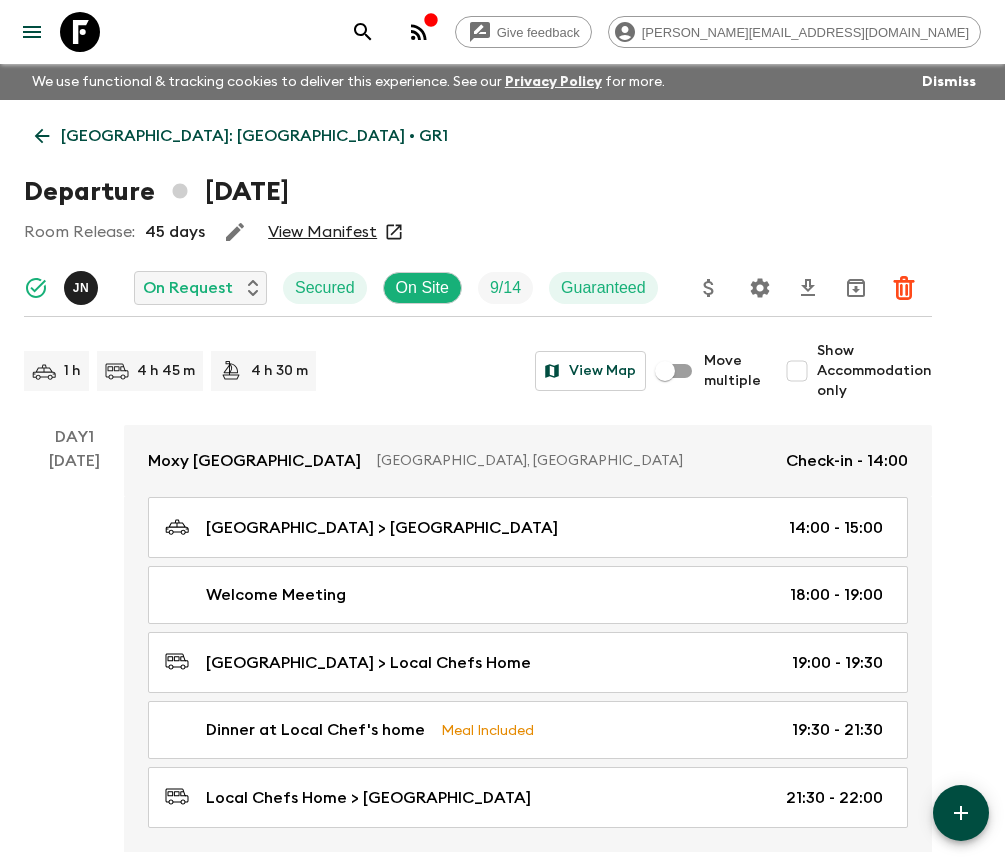 click on "[GEOGRAPHIC_DATA]: [GEOGRAPHIC_DATA] • GR1" at bounding box center (241, 136) 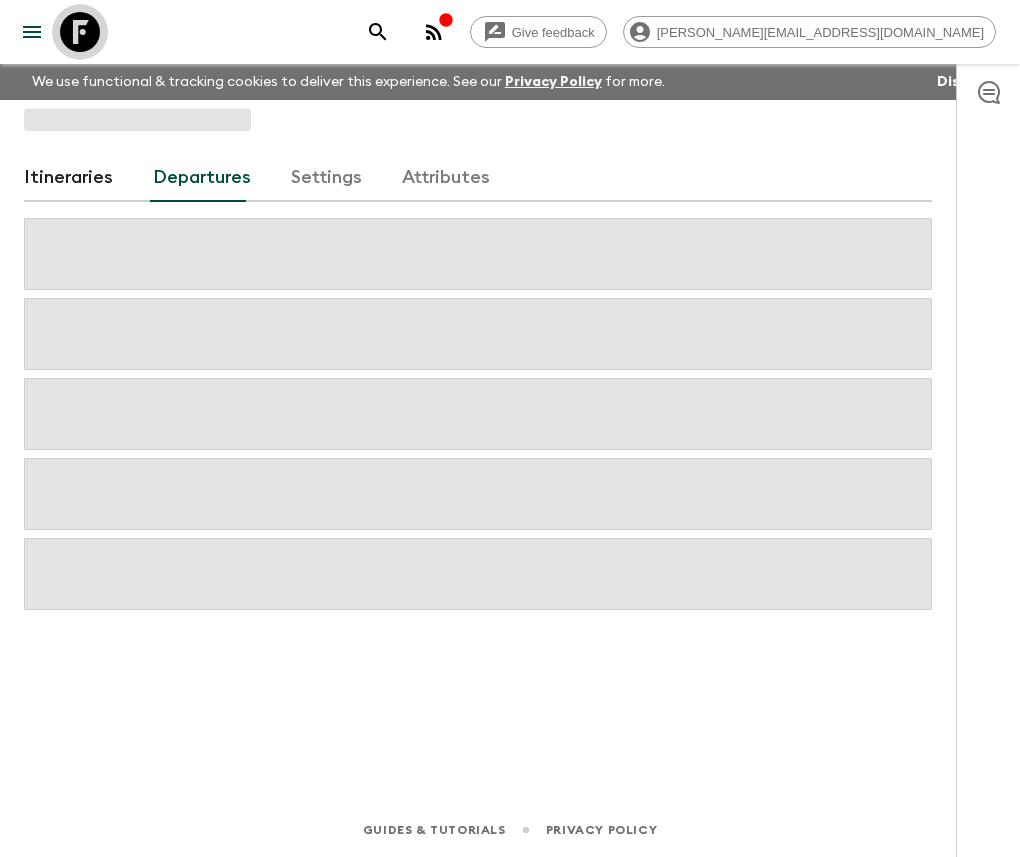 click 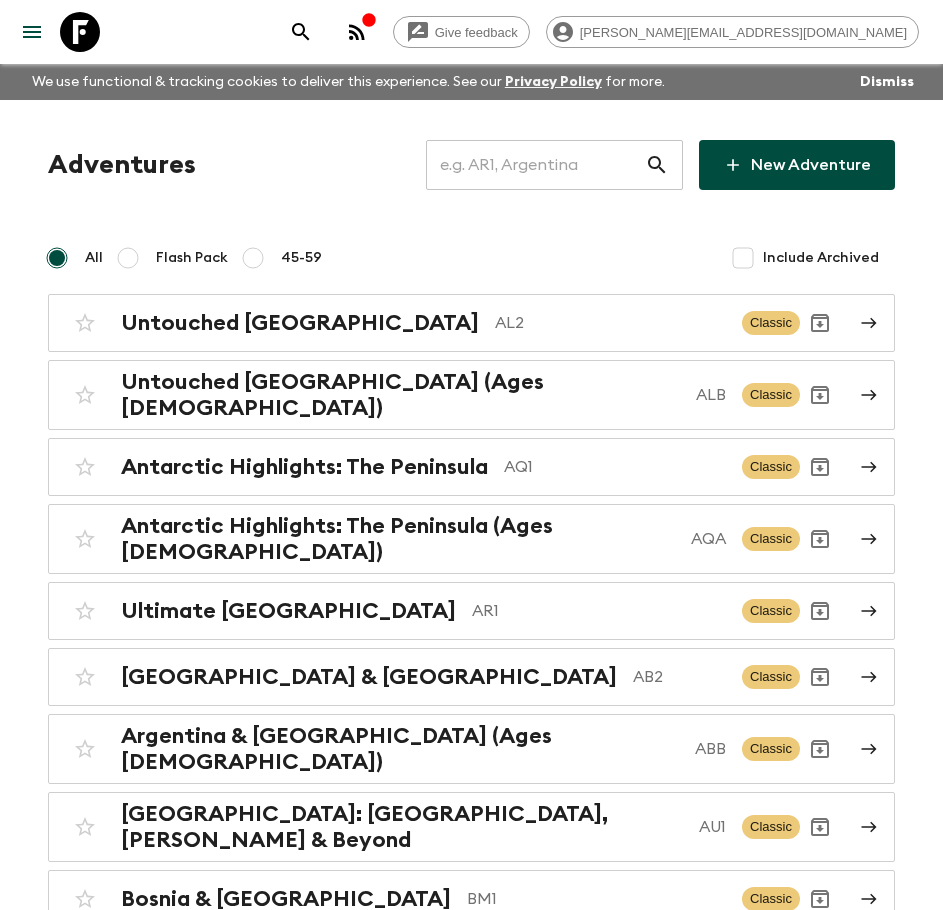 click at bounding box center [535, 165] 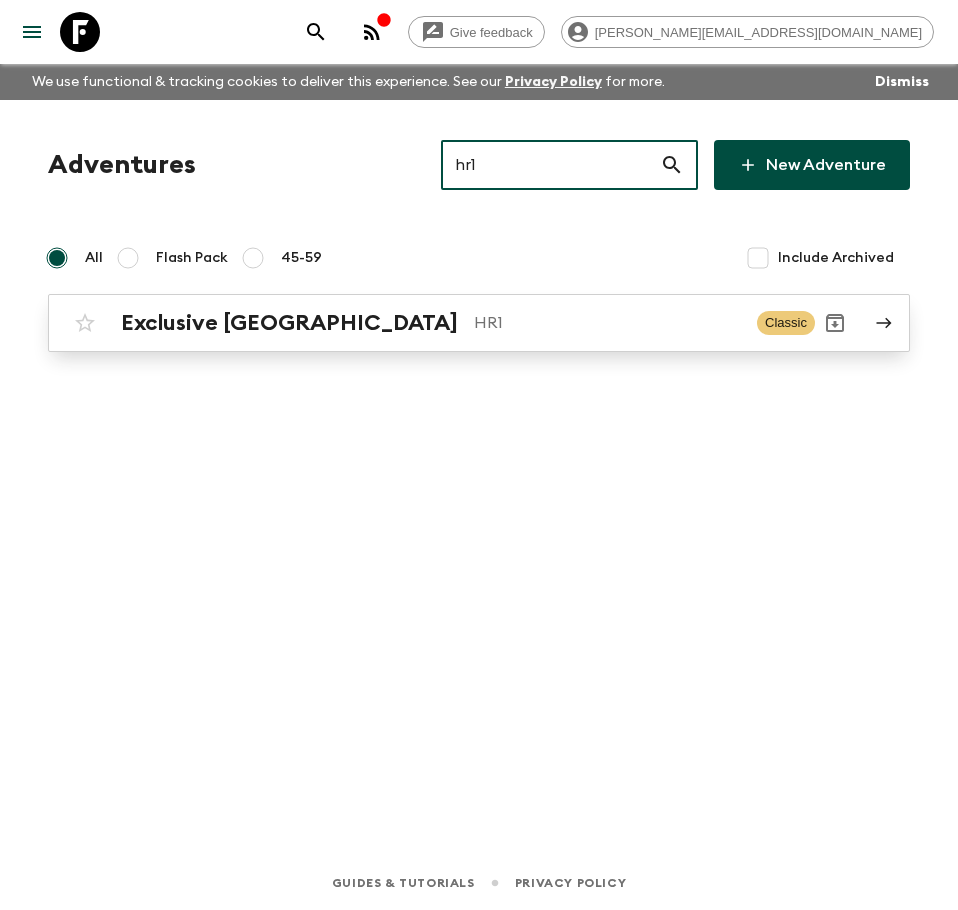 type on "hr1" 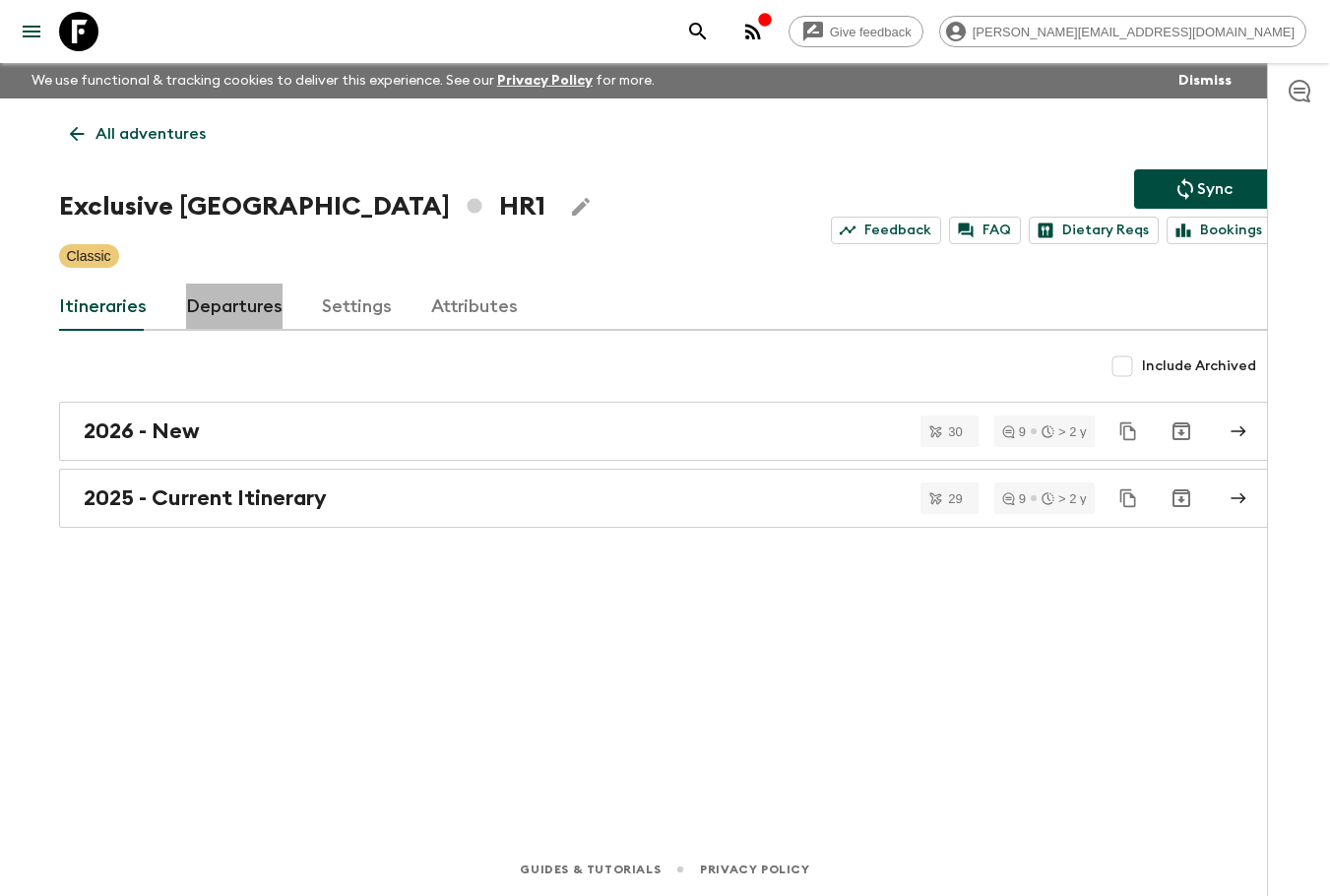 click on "Departures" at bounding box center [234, 307] 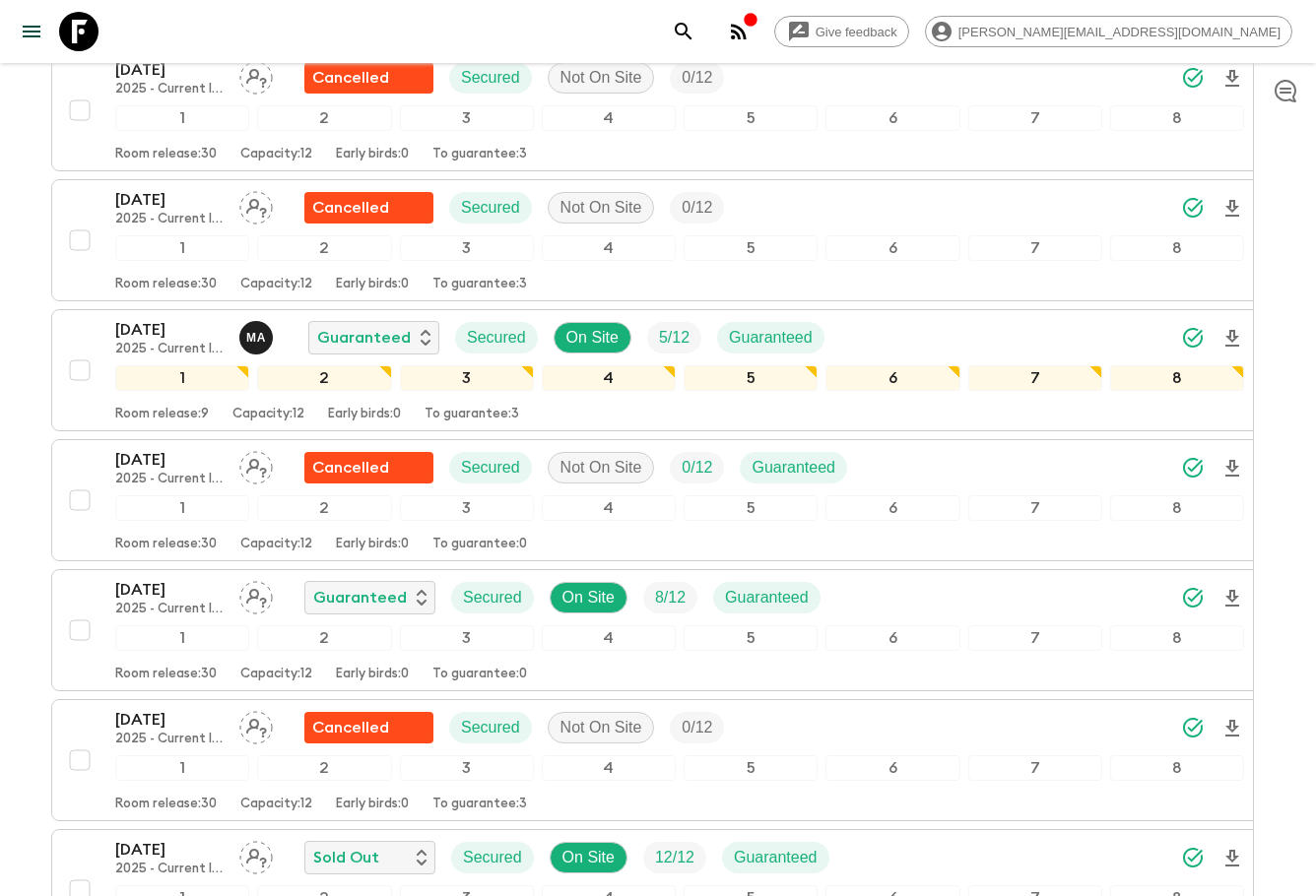 scroll, scrollTop: 5750, scrollLeft: 0, axis: vertical 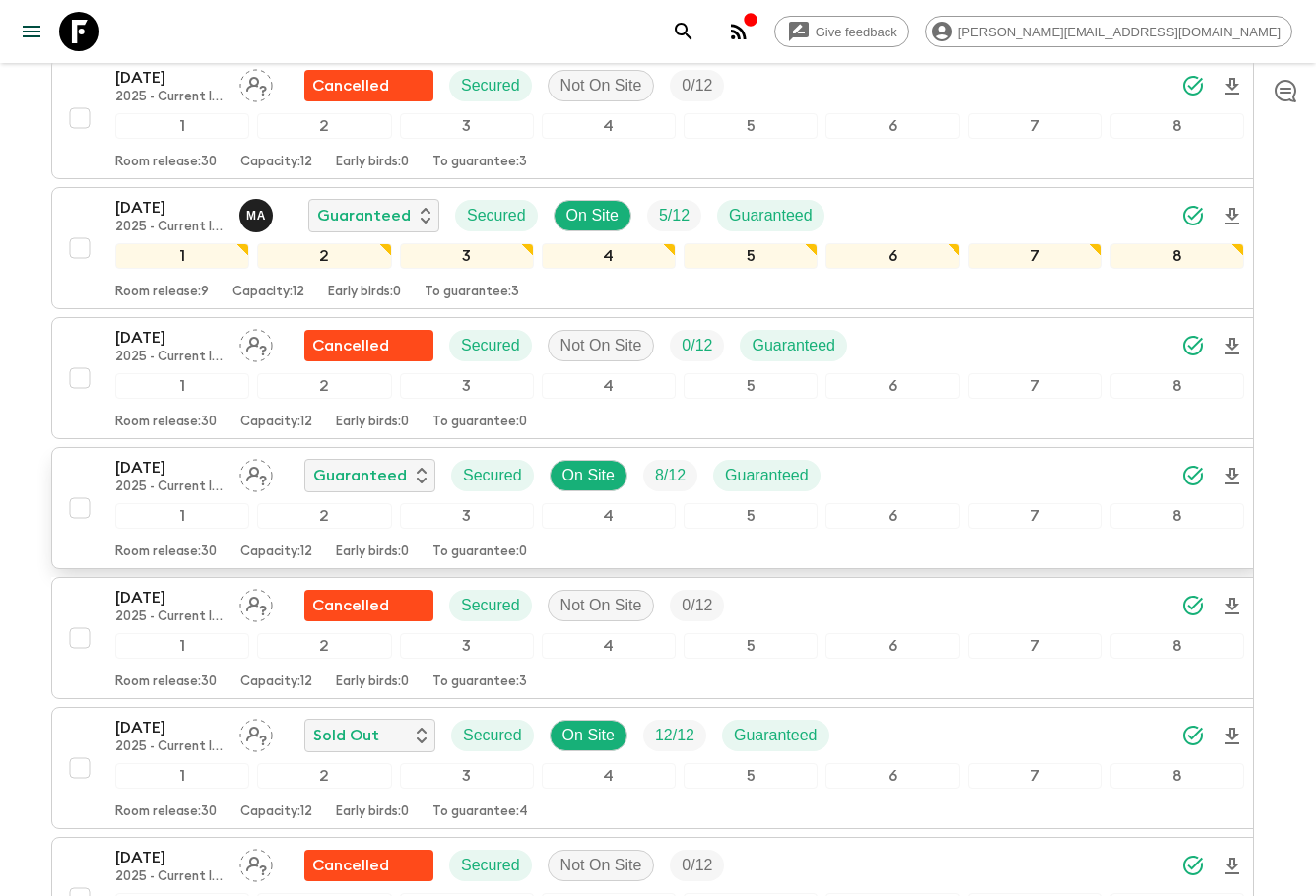 click on "[DATE] 2025 - Current Itinerary Guaranteed Secured On Site 8 / 12 Guaranteed" at bounding box center (680, 476) 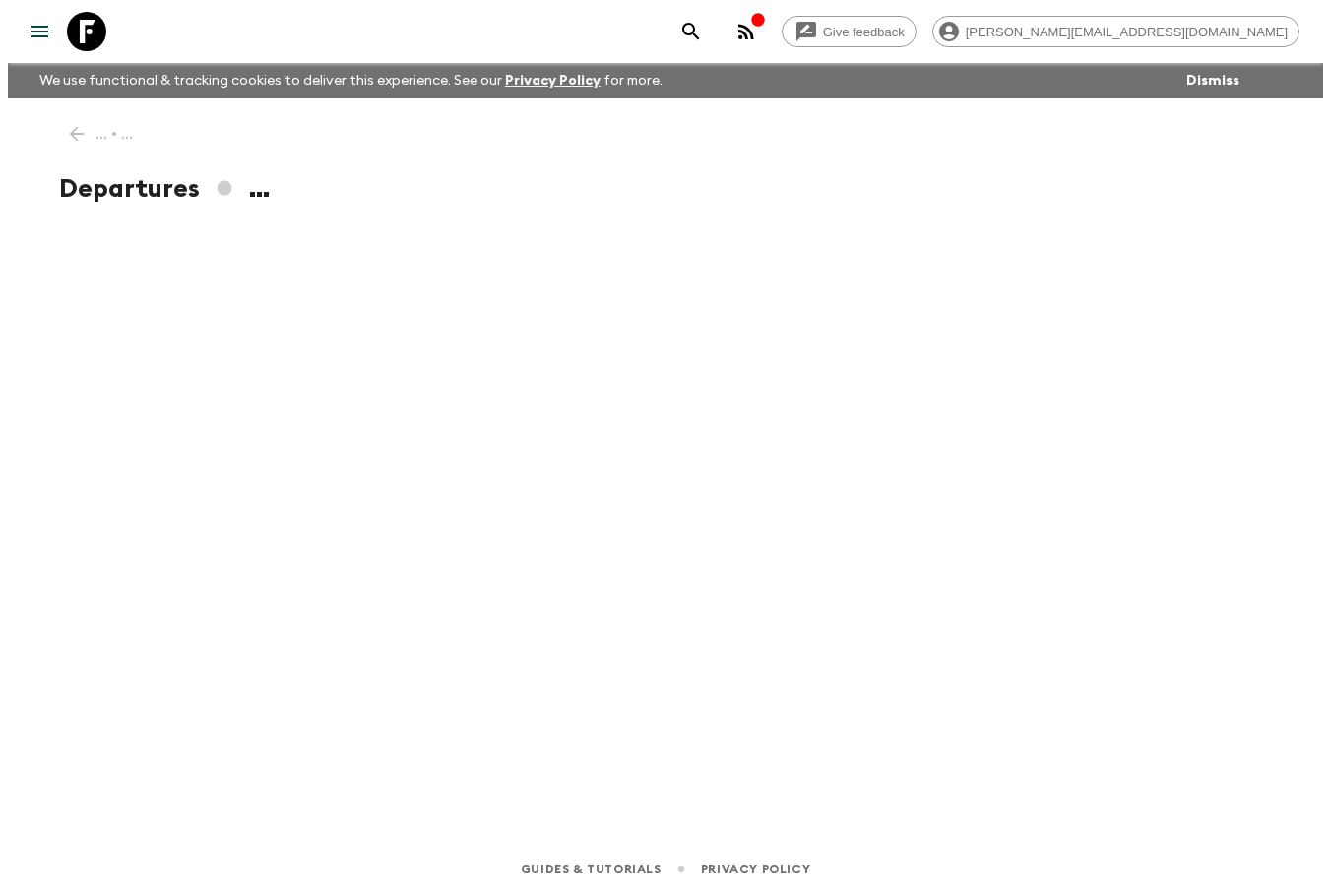 scroll, scrollTop: 0, scrollLeft: 0, axis: both 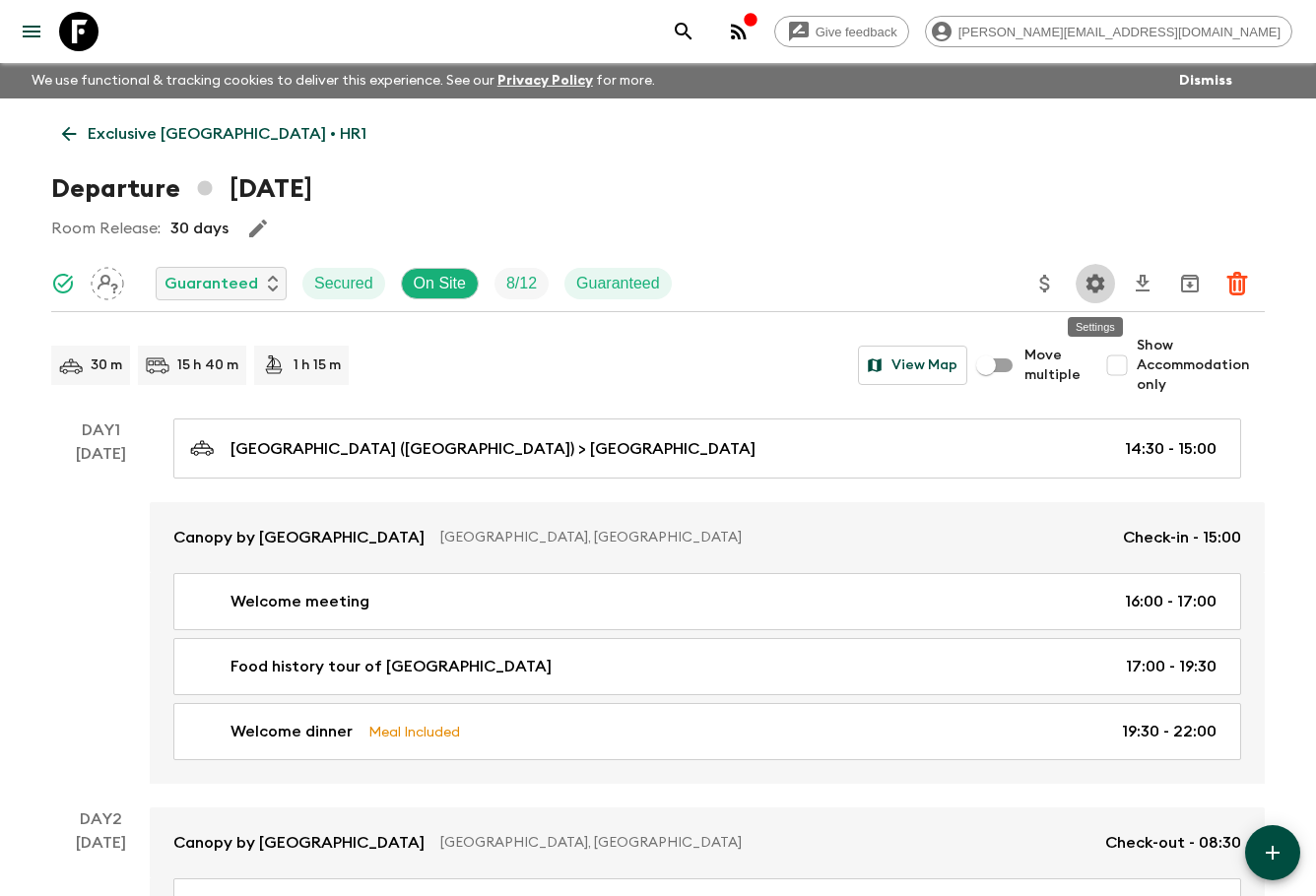 click 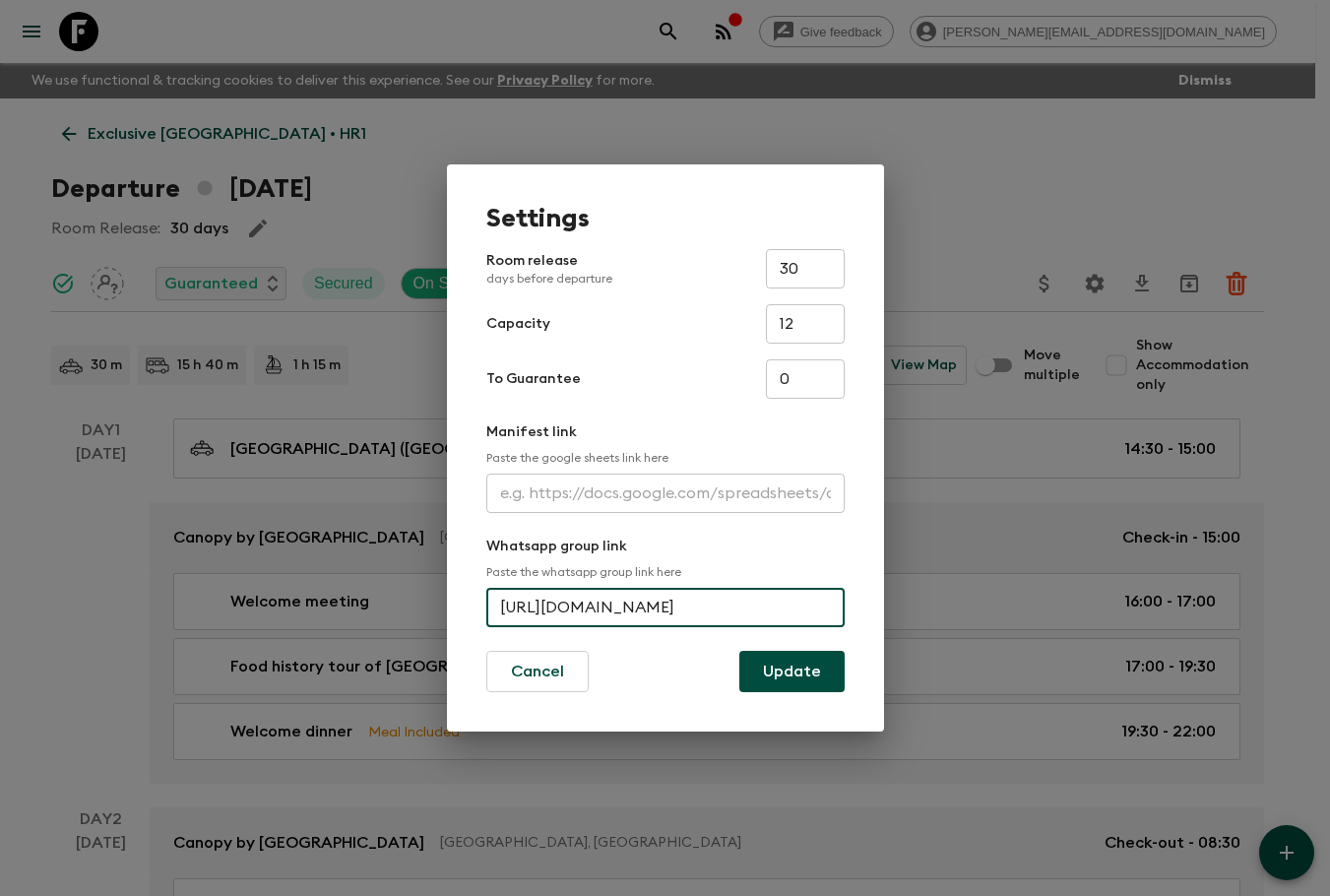 click on "[URL][DOMAIN_NAME]" at bounding box center (665, 608) 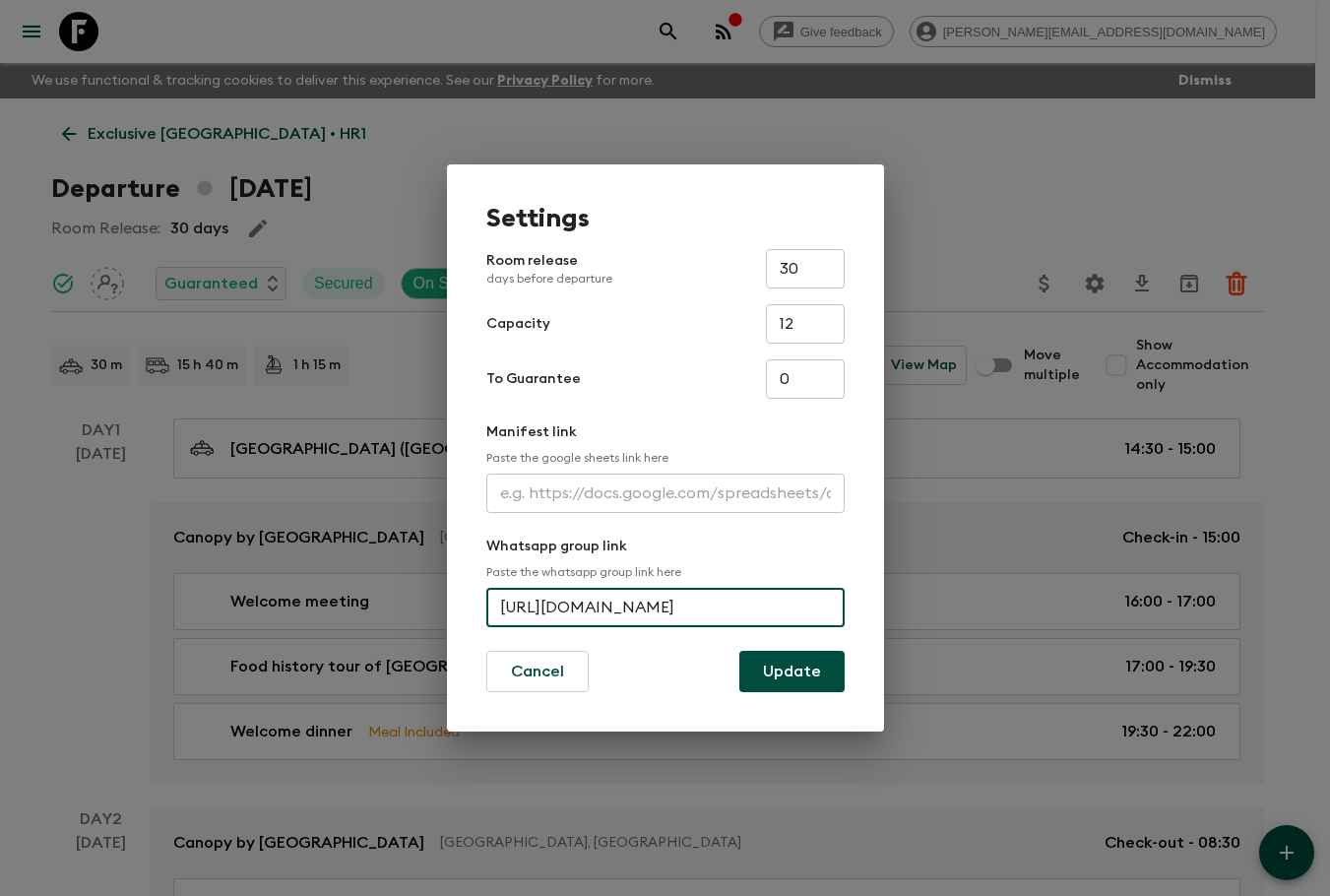 scroll, scrollTop: 0, scrollLeft: 106, axis: horizontal 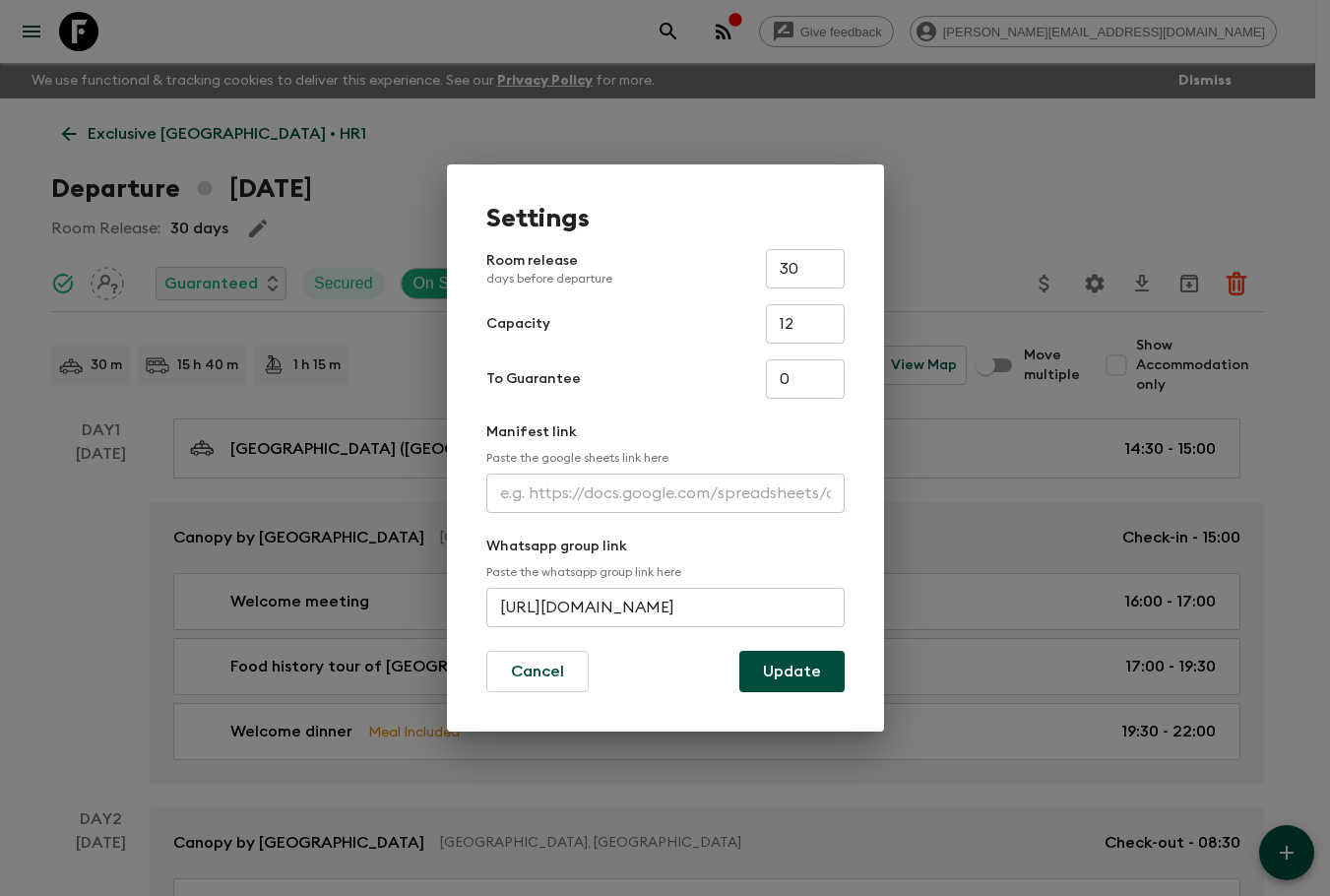 click on "Settings Room release days before departure 30 ​ Capacity  12 ​ To Guarantee  0 ​ Manifest link Paste the google sheets link here ​ Whatsapp group link Paste the whatsapp group link here [URL][DOMAIN_NAME] ​ Cancel Update" at bounding box center (665, 448) 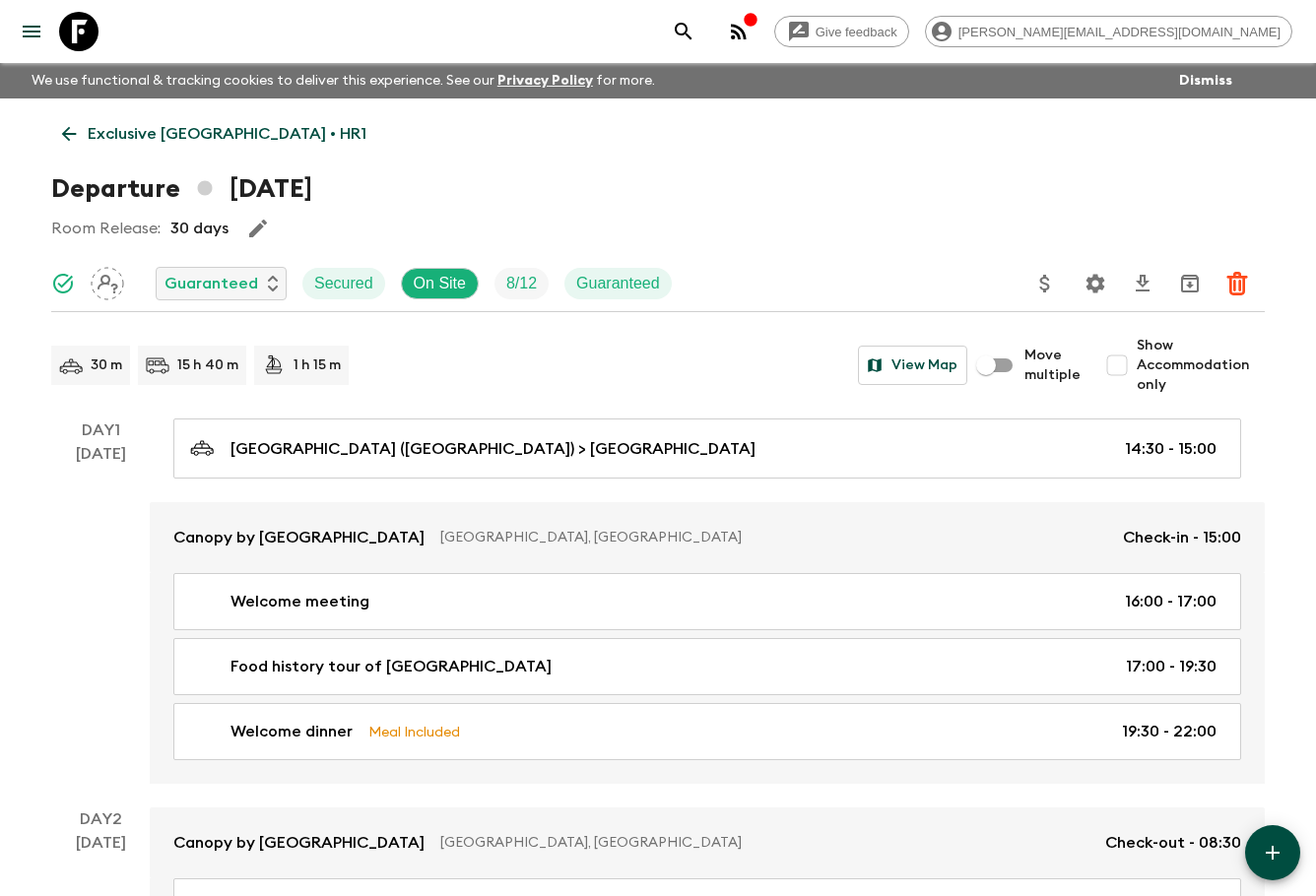 click on "Exclusive [GEOGRAPHIC_DATA] • HR1" at bounding box center (227, 134) 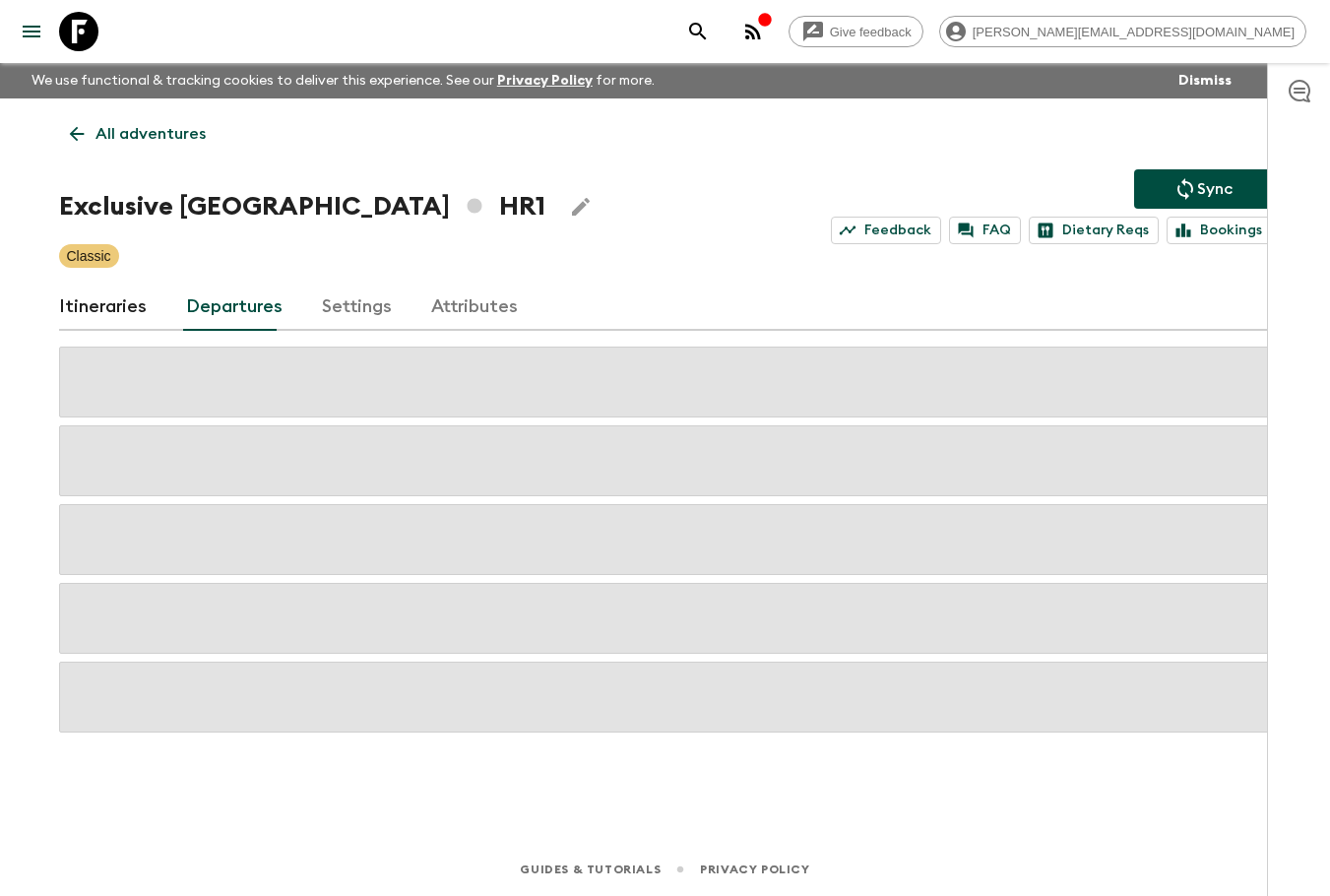 click 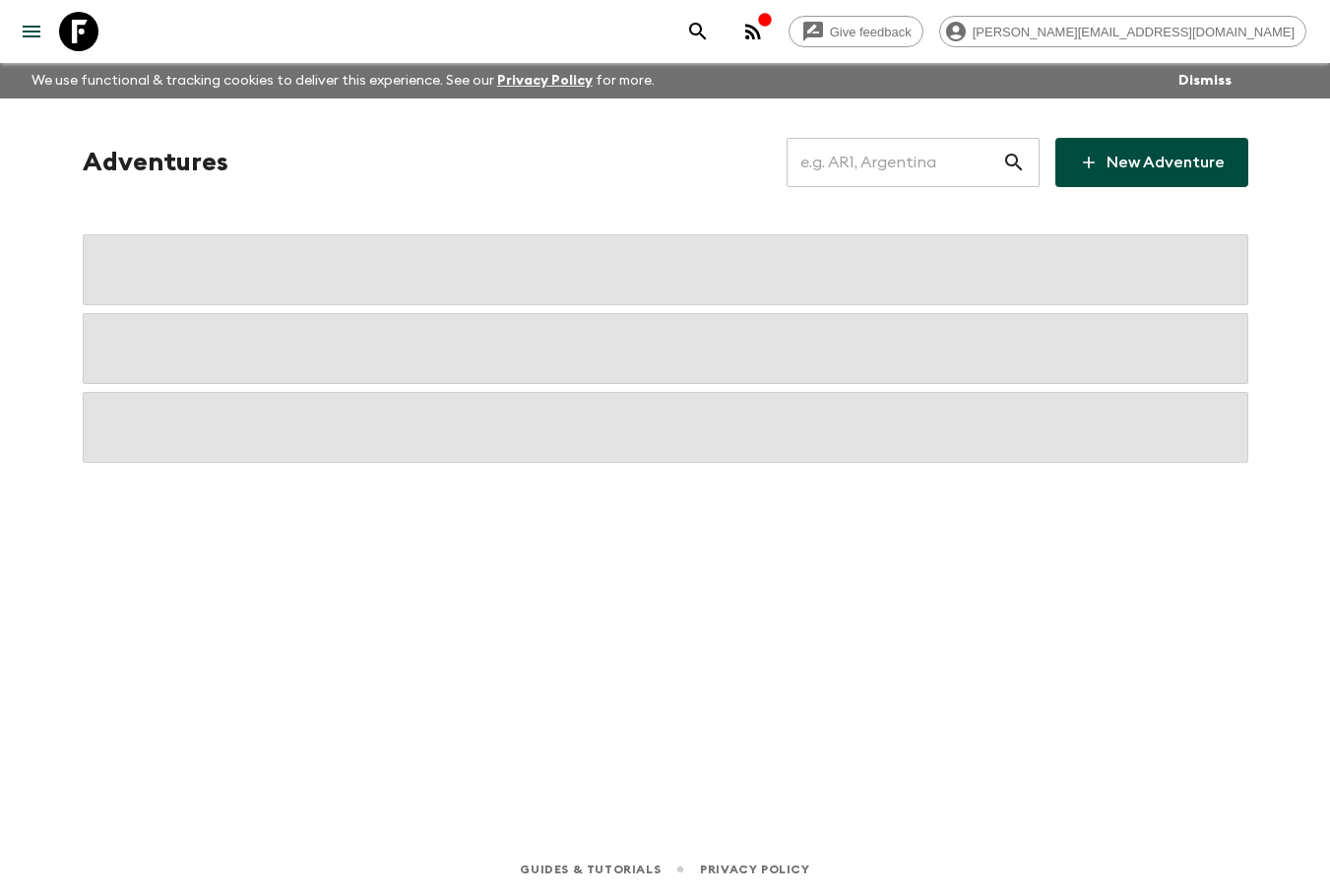 click at bounding box center (894, 162) 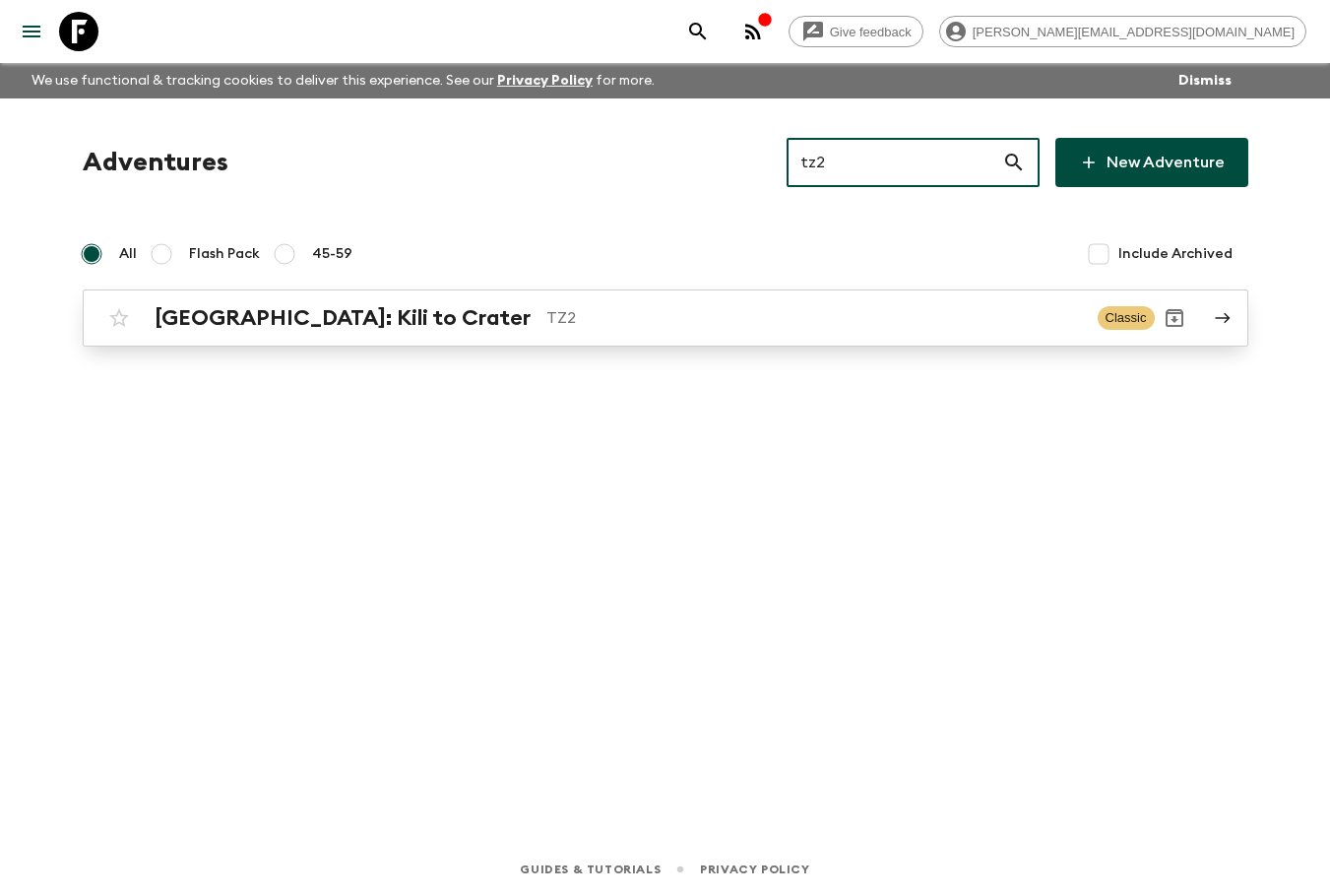 type on "tz2" 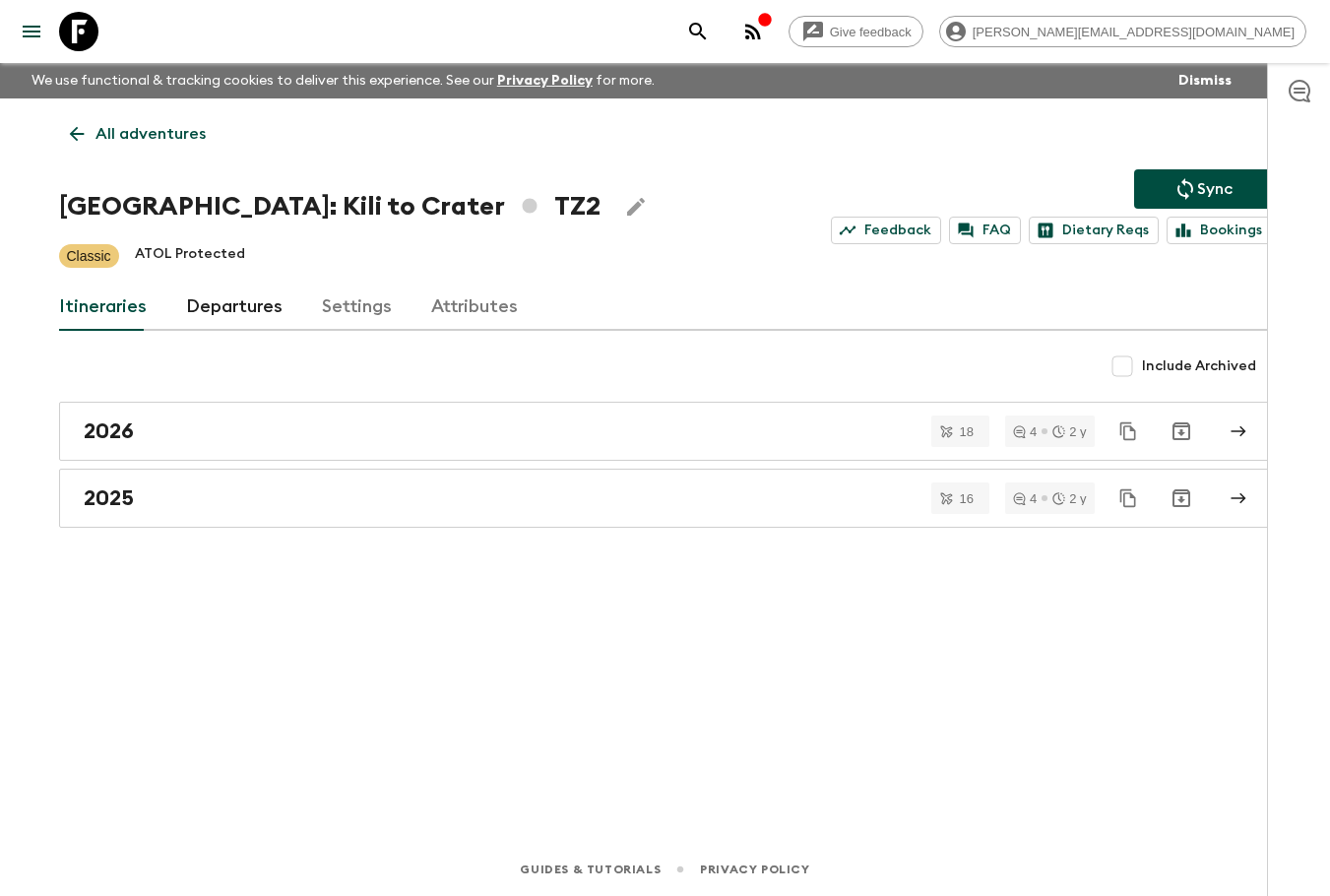 click on "Departures" at bounding box center [234, 307] 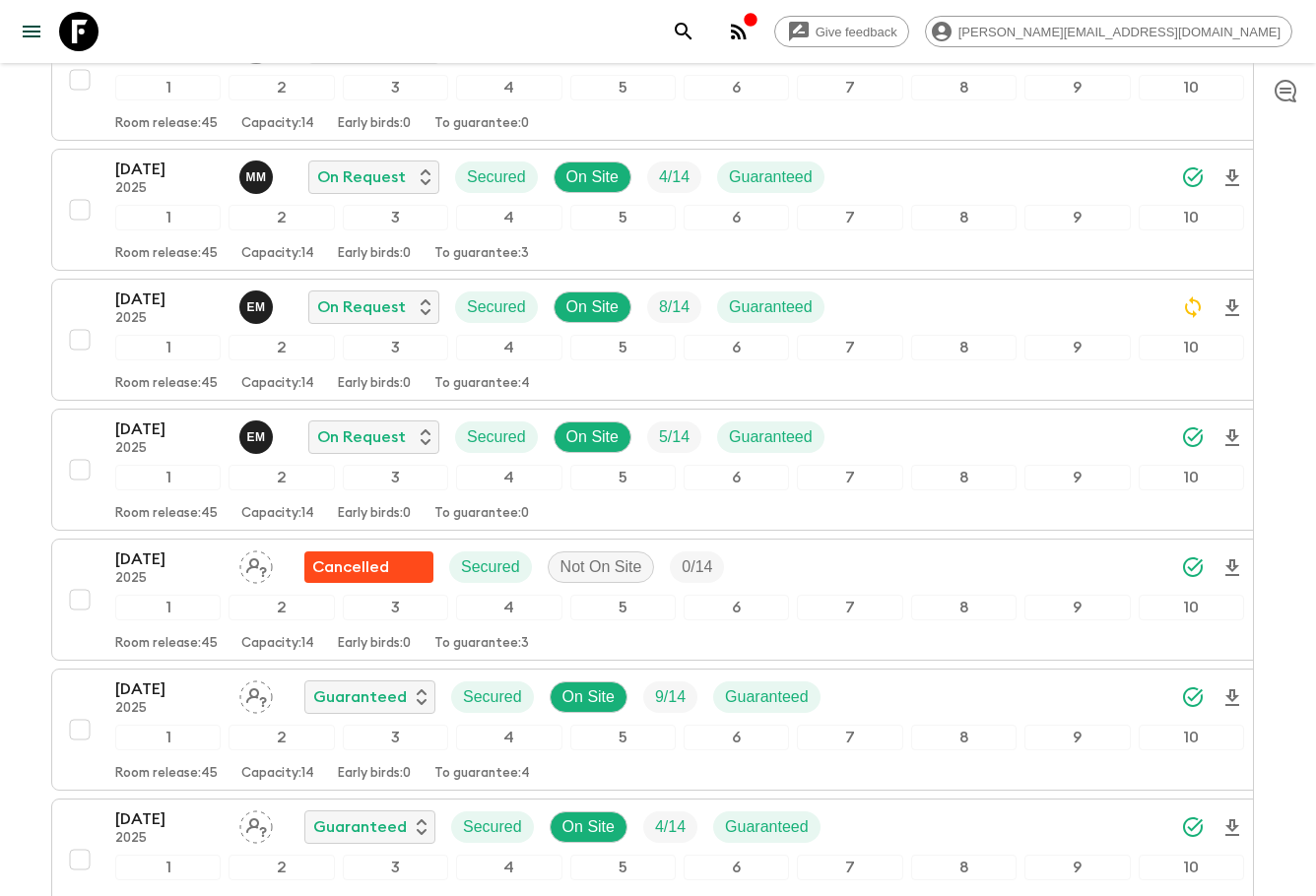 scroll, scrollTop: 2507, scrollLeft: 0, axis: vertical 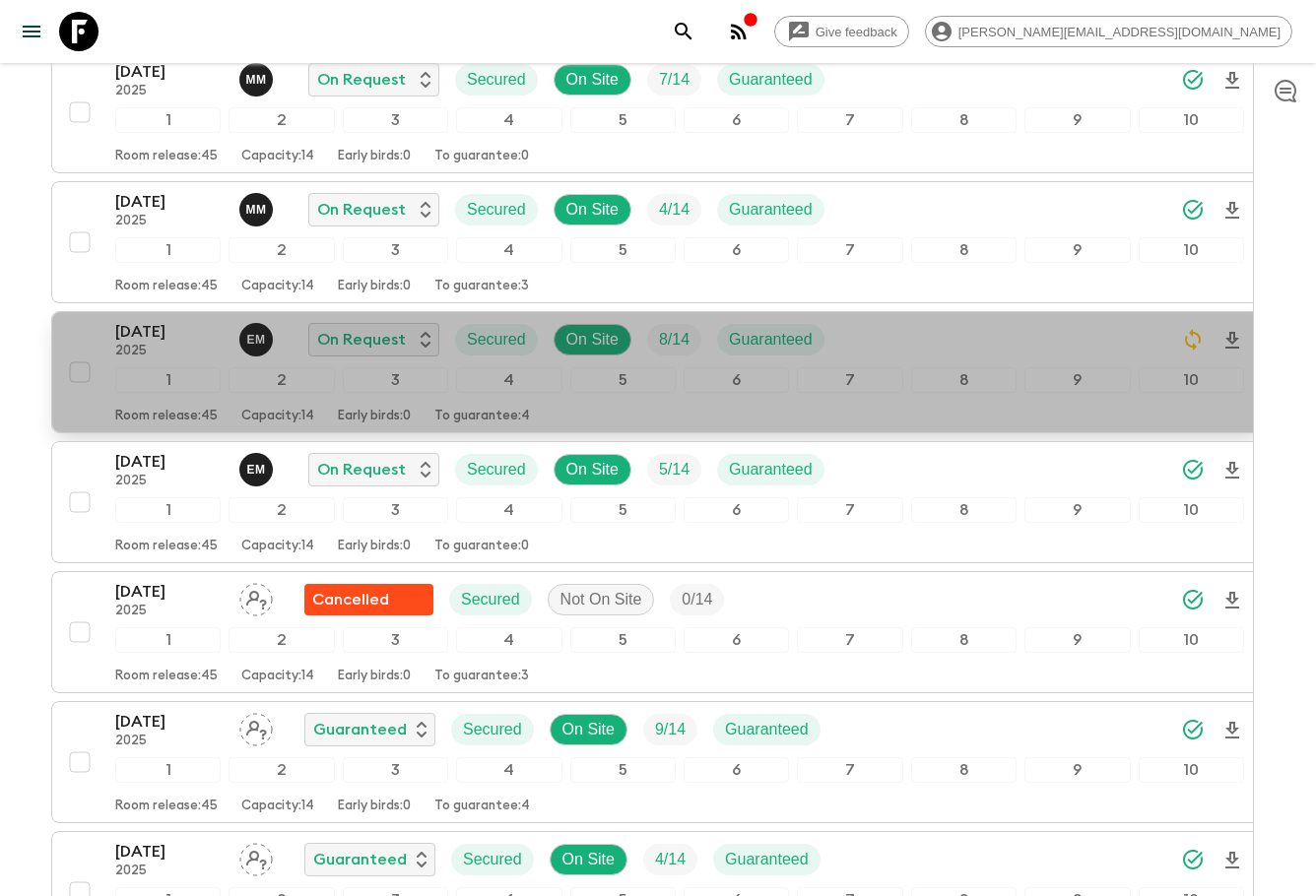 click on "[DATE] 2025 E M On Request Secured On Site 8 / 14 Guaranteed" at bounding box center [680, 340] 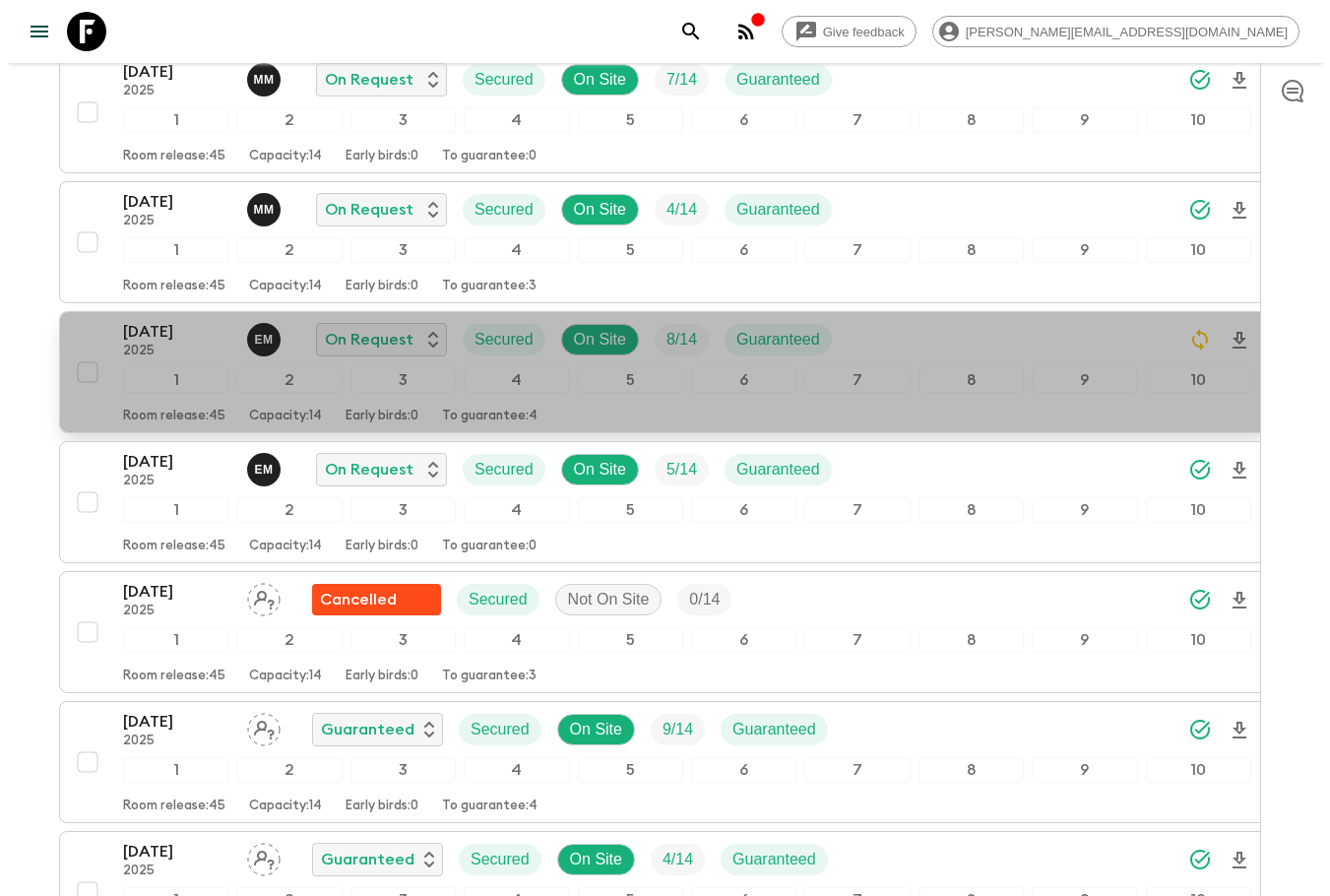 scroll, scrollTop: 0, scrollLeft: 0, axis: both 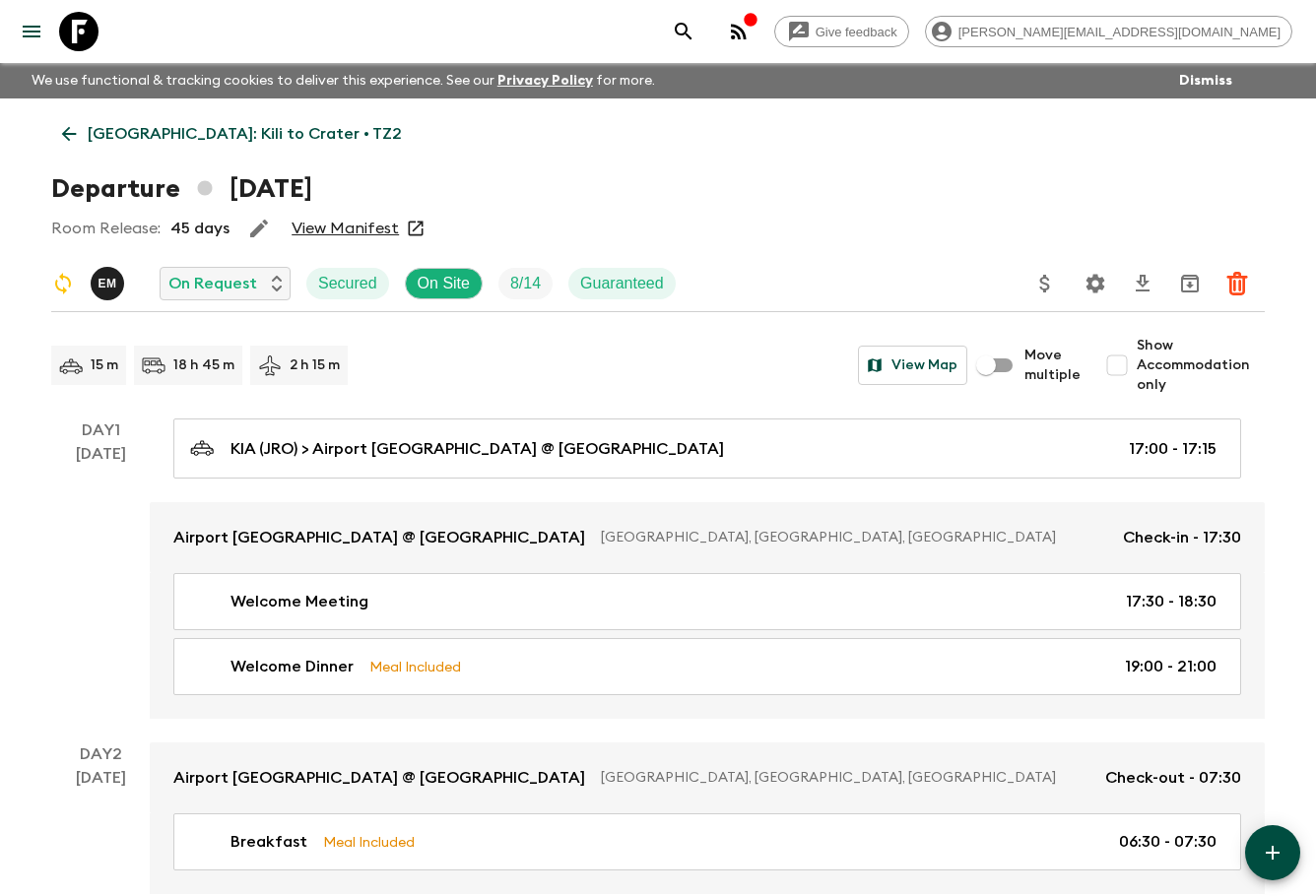 click 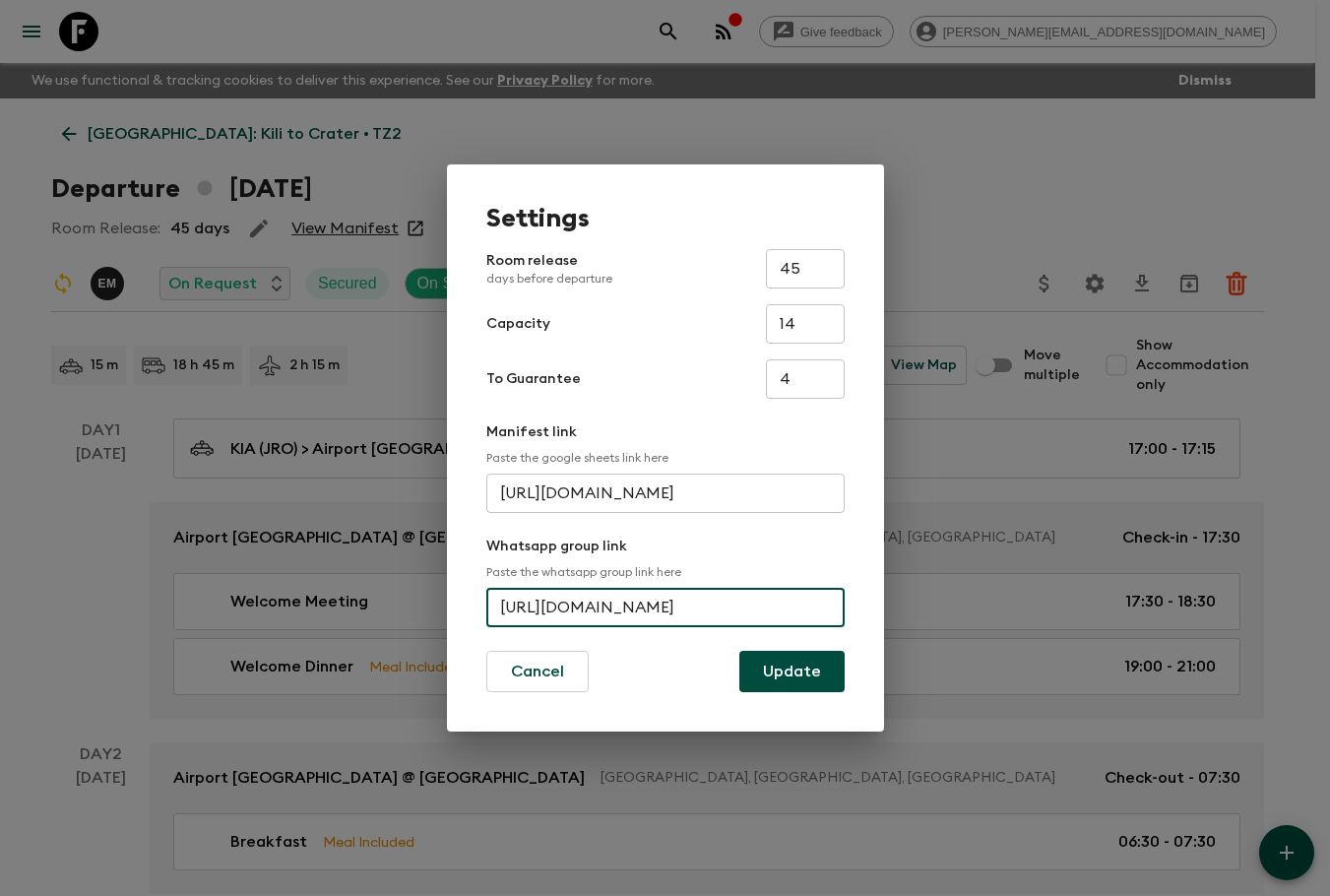 click on "[URL][DOMAIN_NAME]" at bounding box center (665, 608) 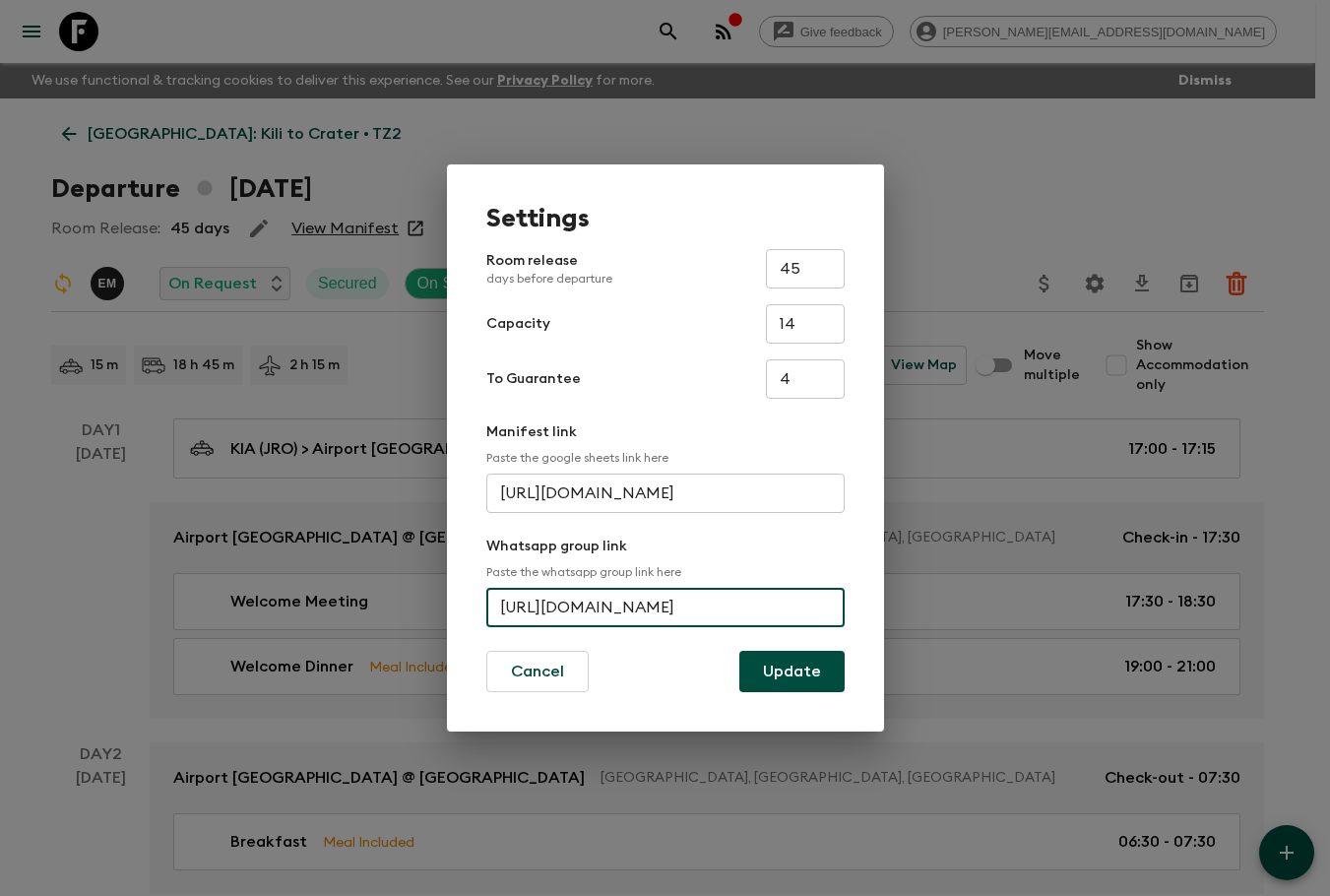 scroll, scrollTop: 0, scrollLeft: 111, axis: horizontal 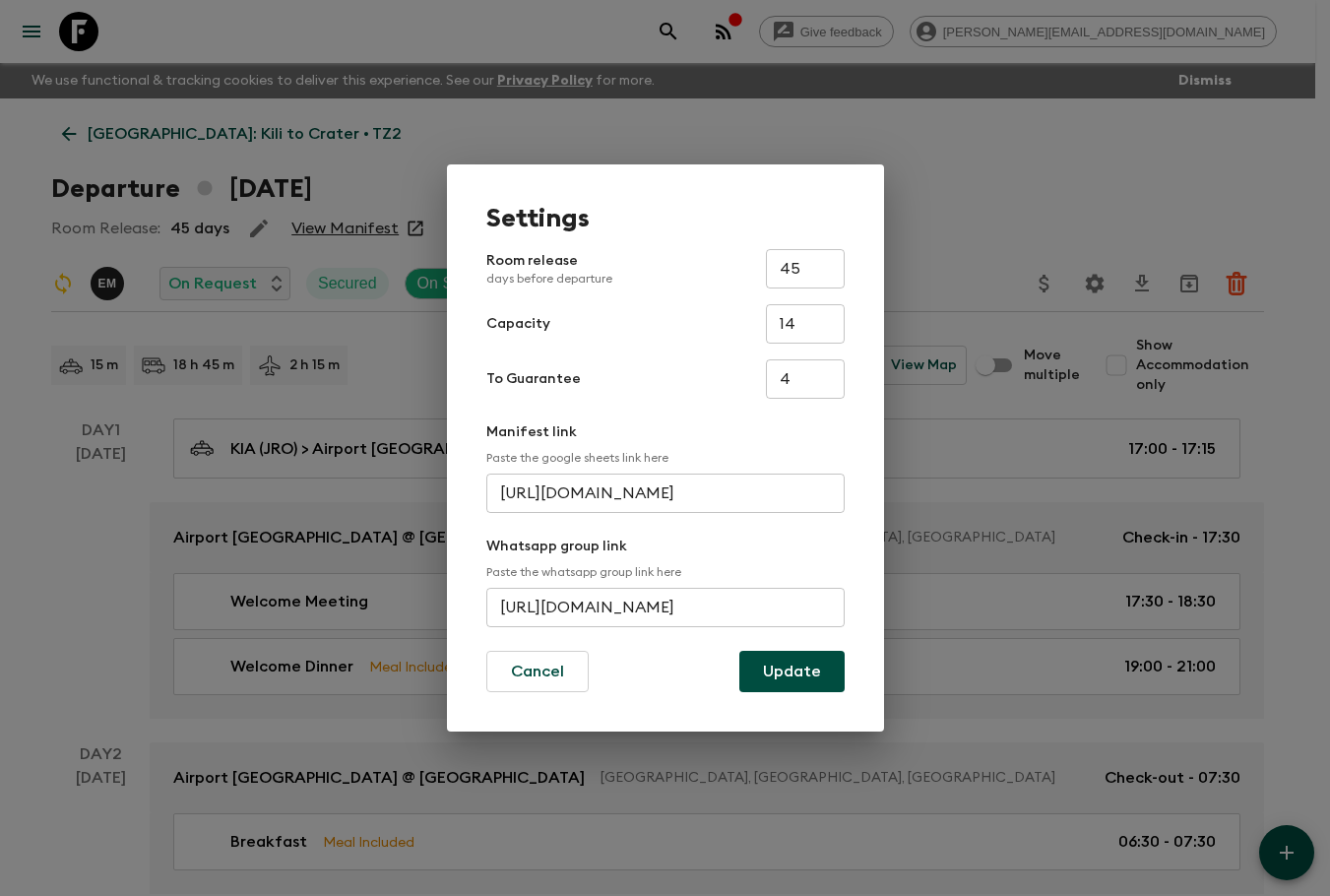 click on "Settings Room release days before departure 45 ​ Capacity  14 ​ To Guarantee  4 ​ Manifest link Paste the google sheets link here [URL][DOMAIN_NAME][PHONE_NUMBER] ​ Whatsapp group link Paste the whatsapp group link here [URL][DOMAIN_NAME] ​ Cancel Update" at bounding box center (665, 448) 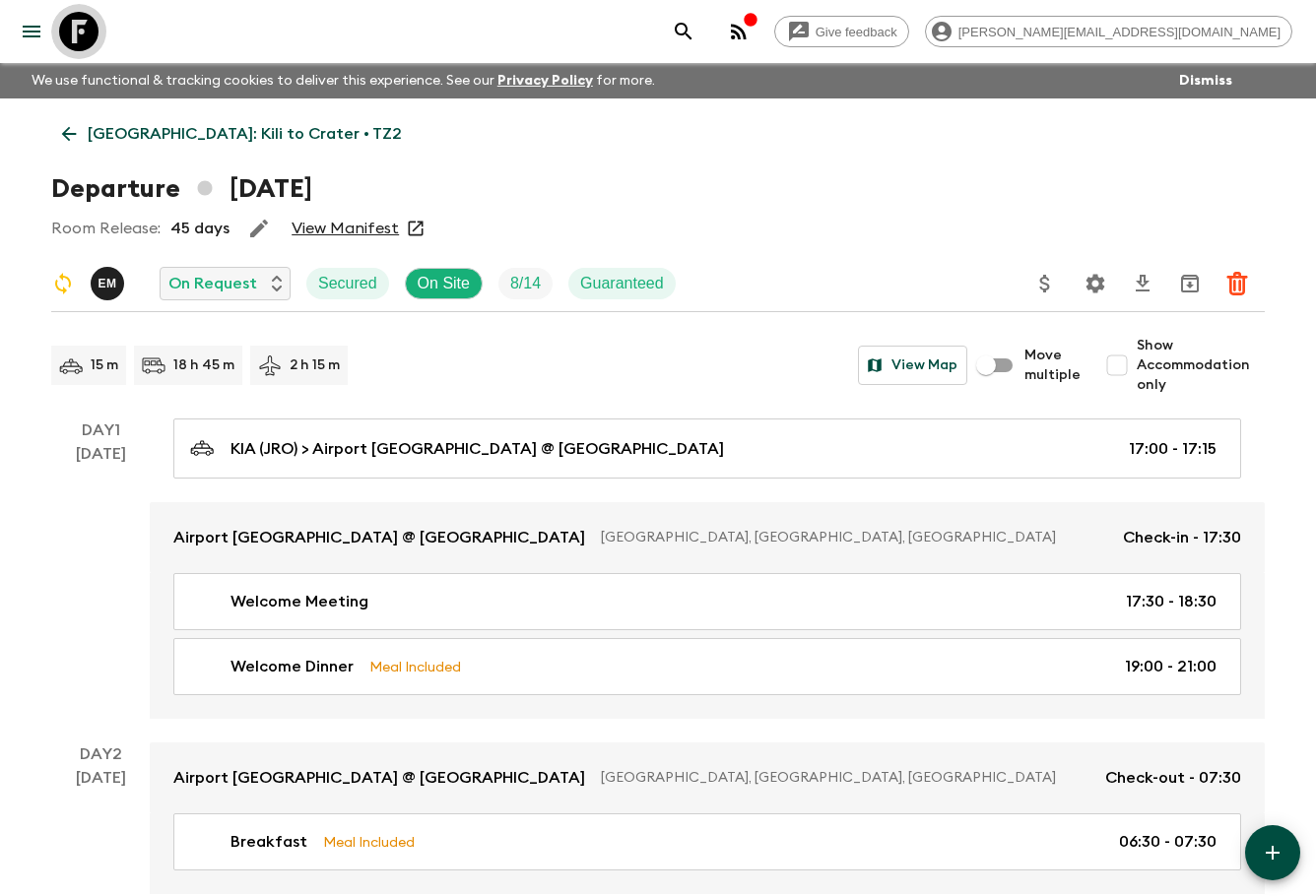 click 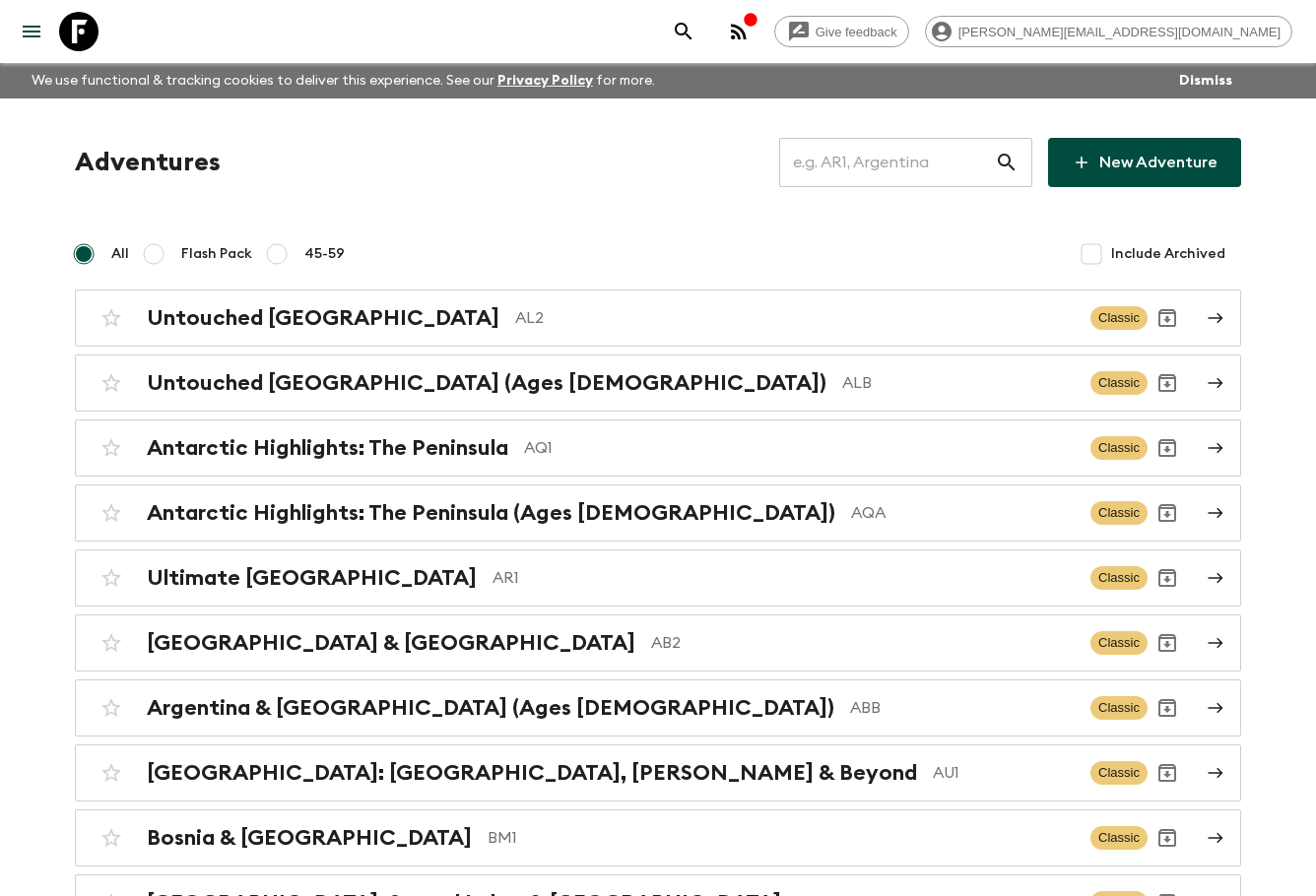 click at bounding box center [887, 162] 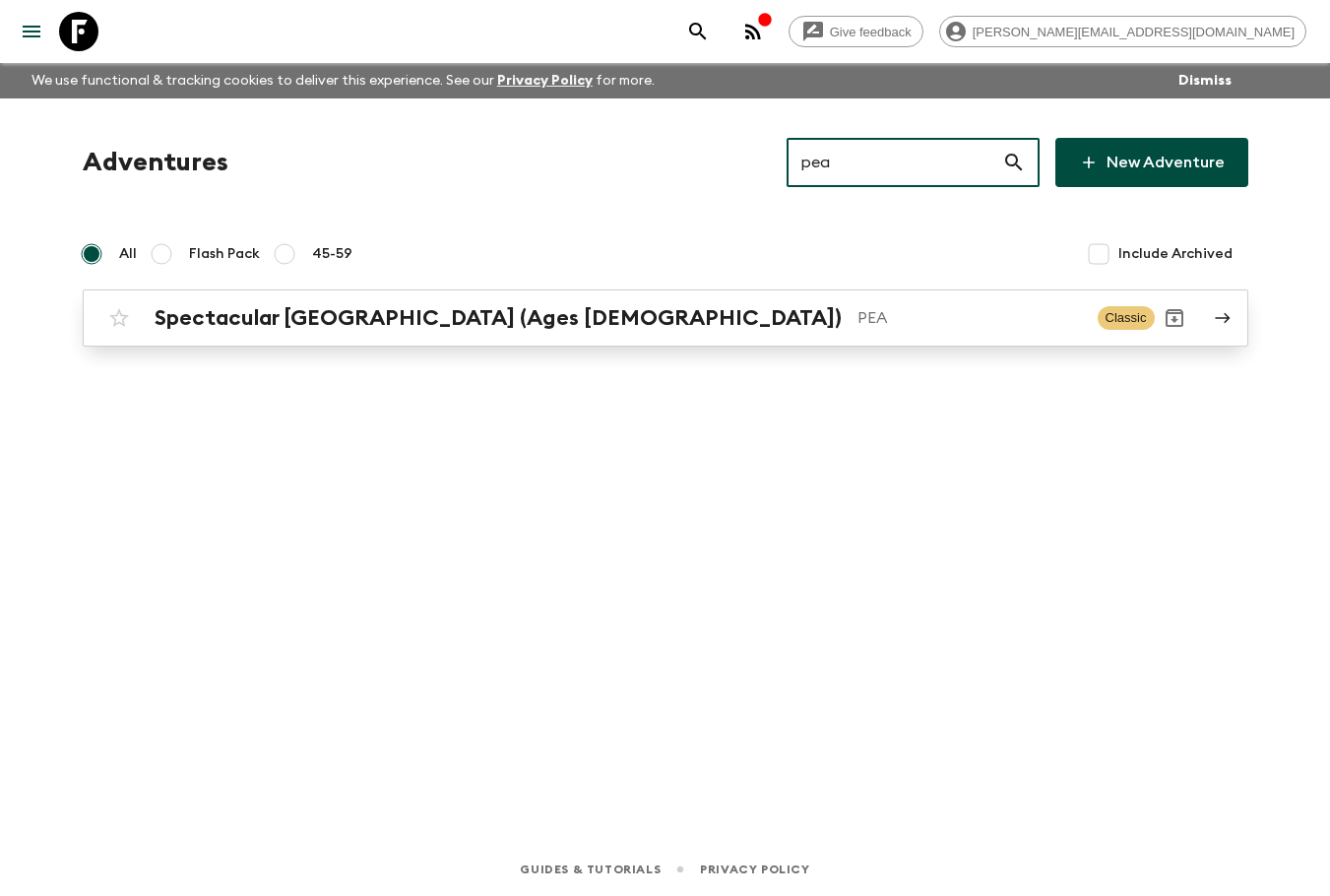 type on "pea" 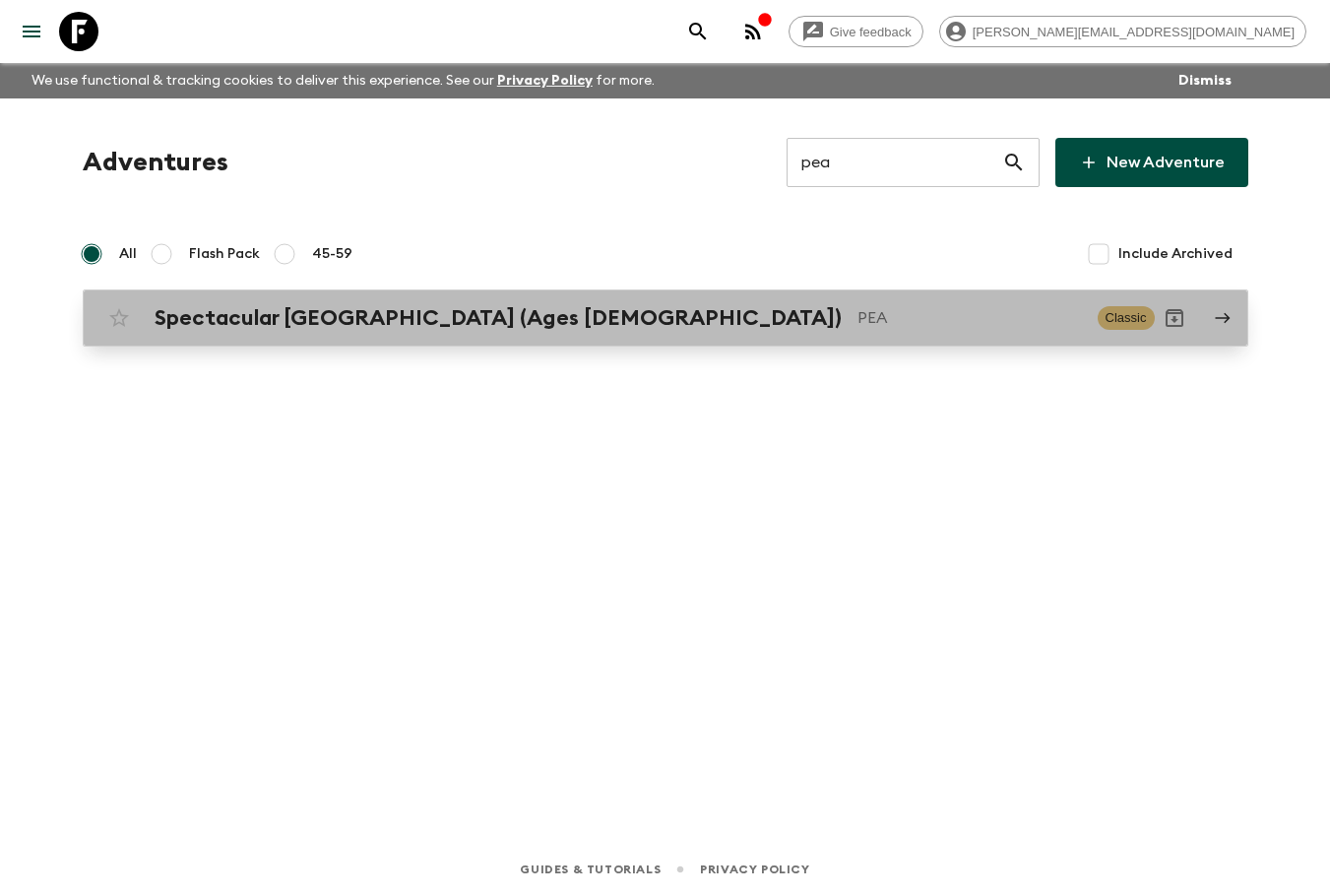 click on "Spectacular Peru (Ages [DEMOGRAPHIC_DATA]) PEA Classic" at bounding box center [627, 318] 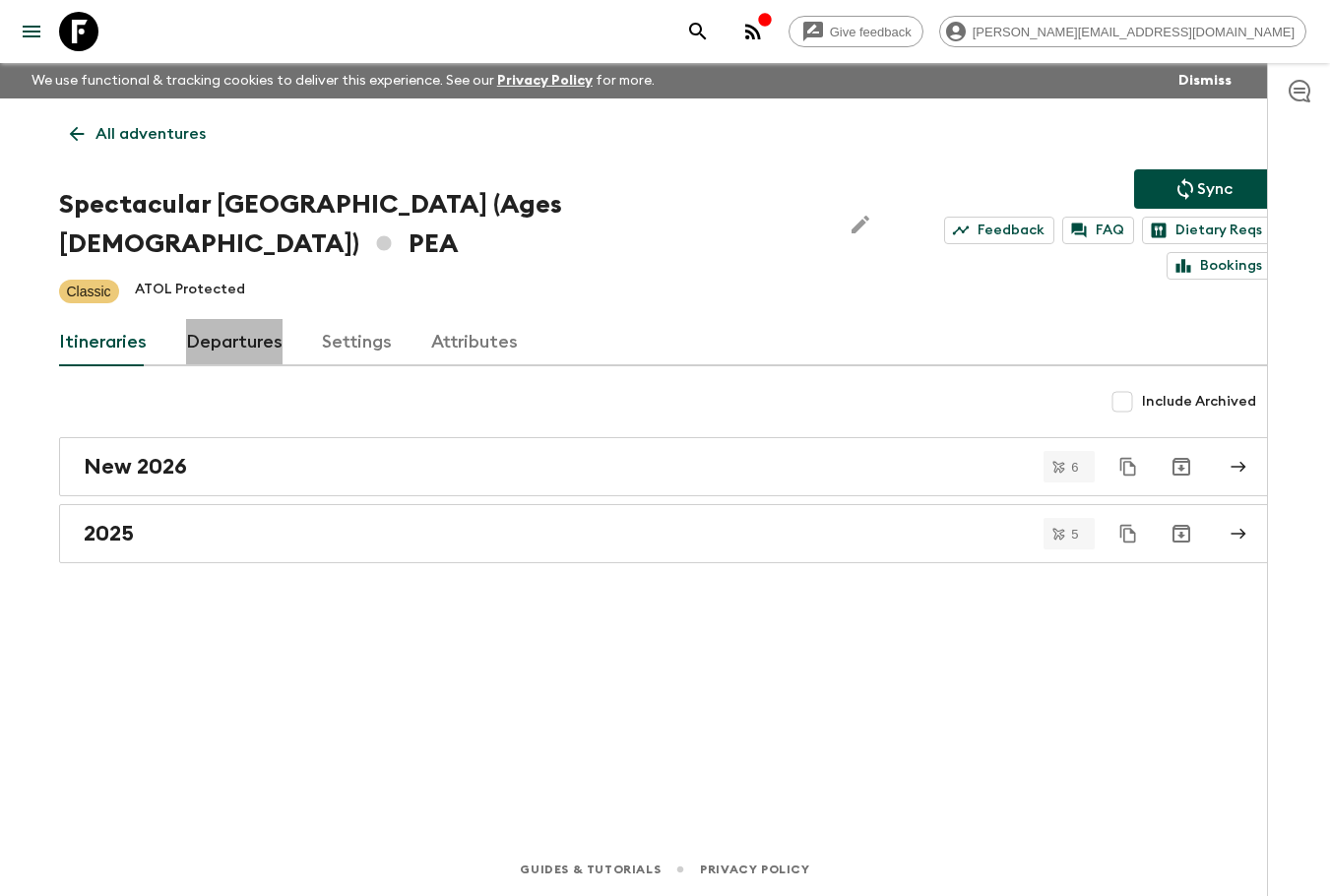 click on "Departures" at bounding box center (234, 343) 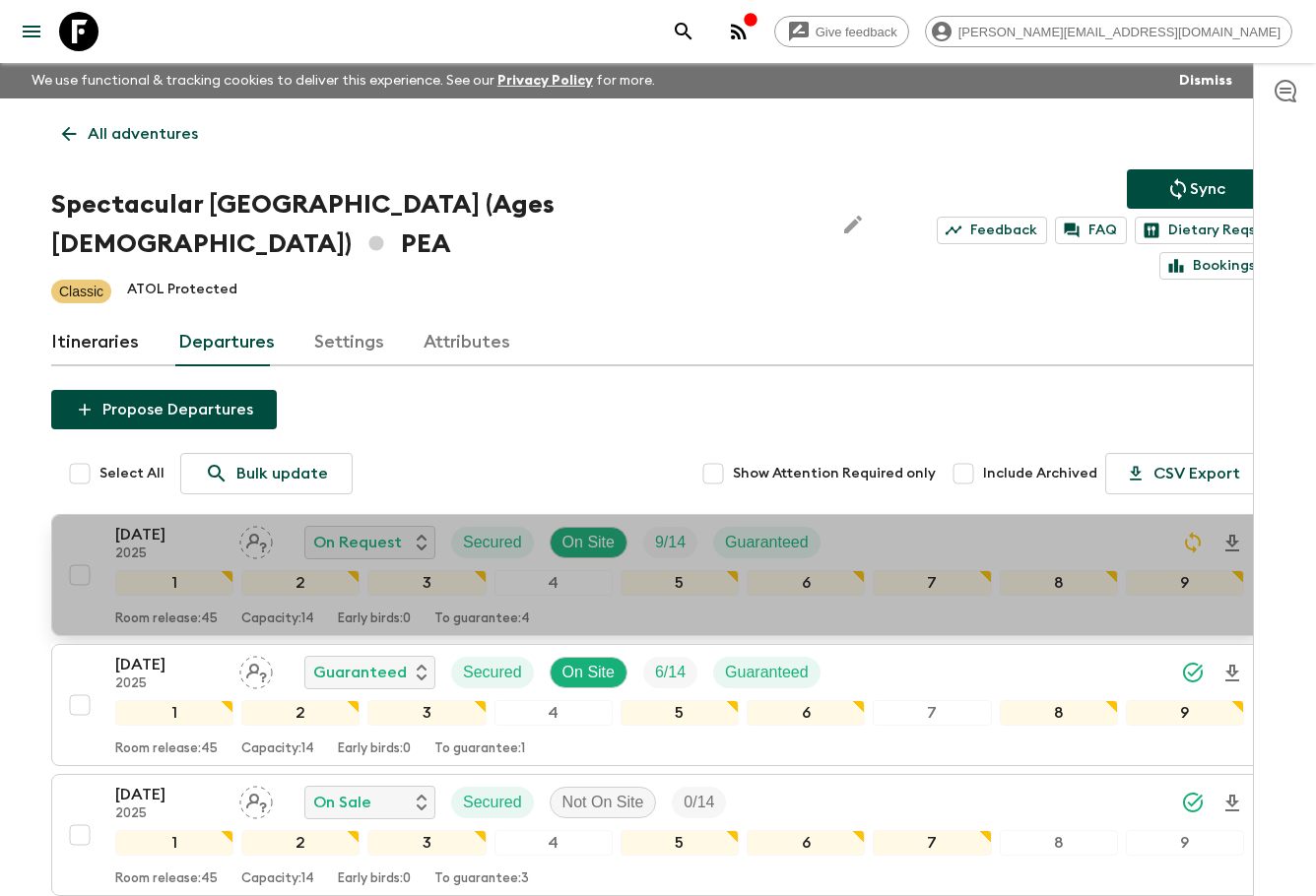 click on "[DATE] 2025 On Request Secured On Site 9 / 14 Guaranteed" at bounding box center (680, 543) 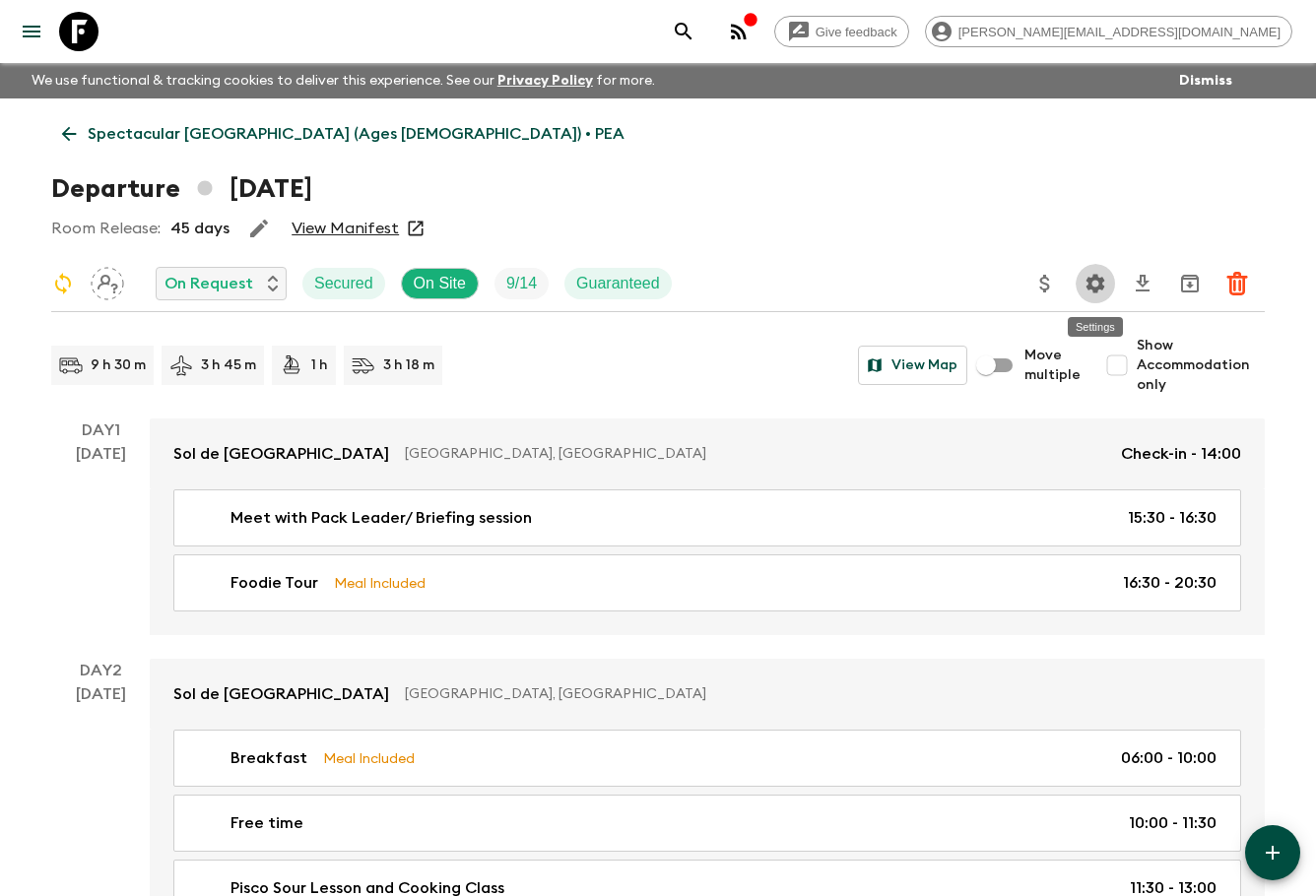 click 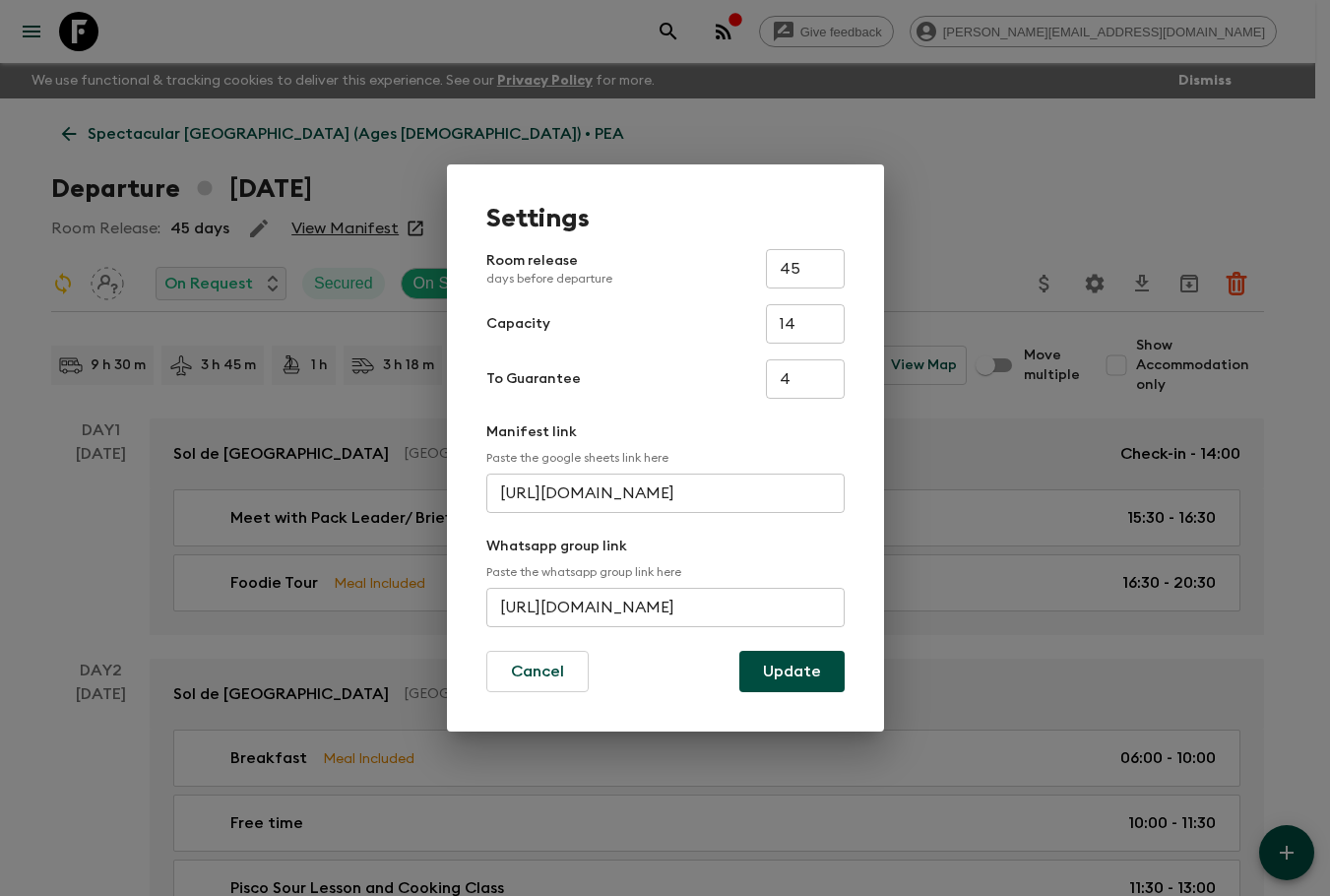 click on "[URL][DOMAIN_NAME]" at bounding box center [665, 608] 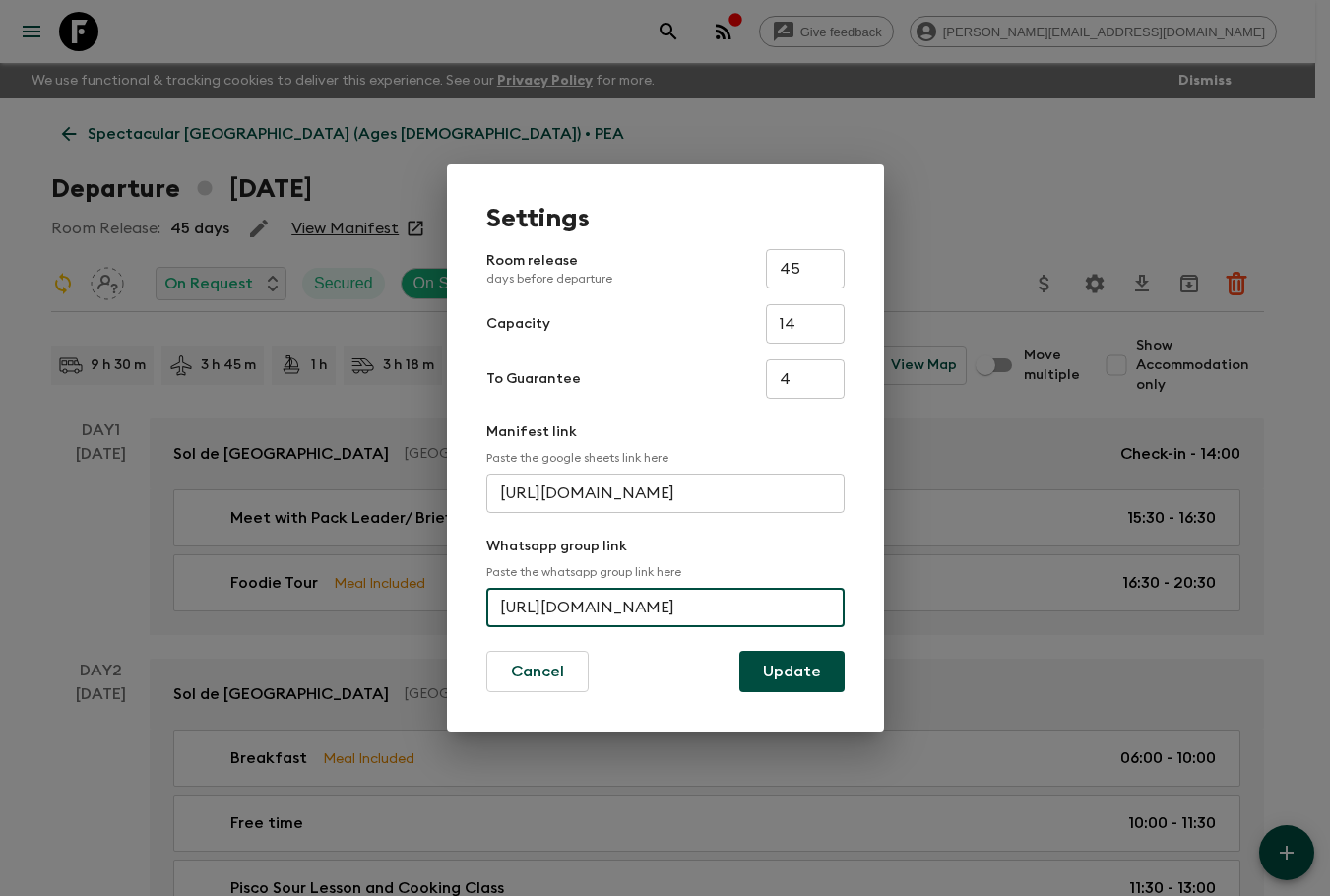 scroll, scrollTop: 0, scrollLeft: 89, axis: horizontal 